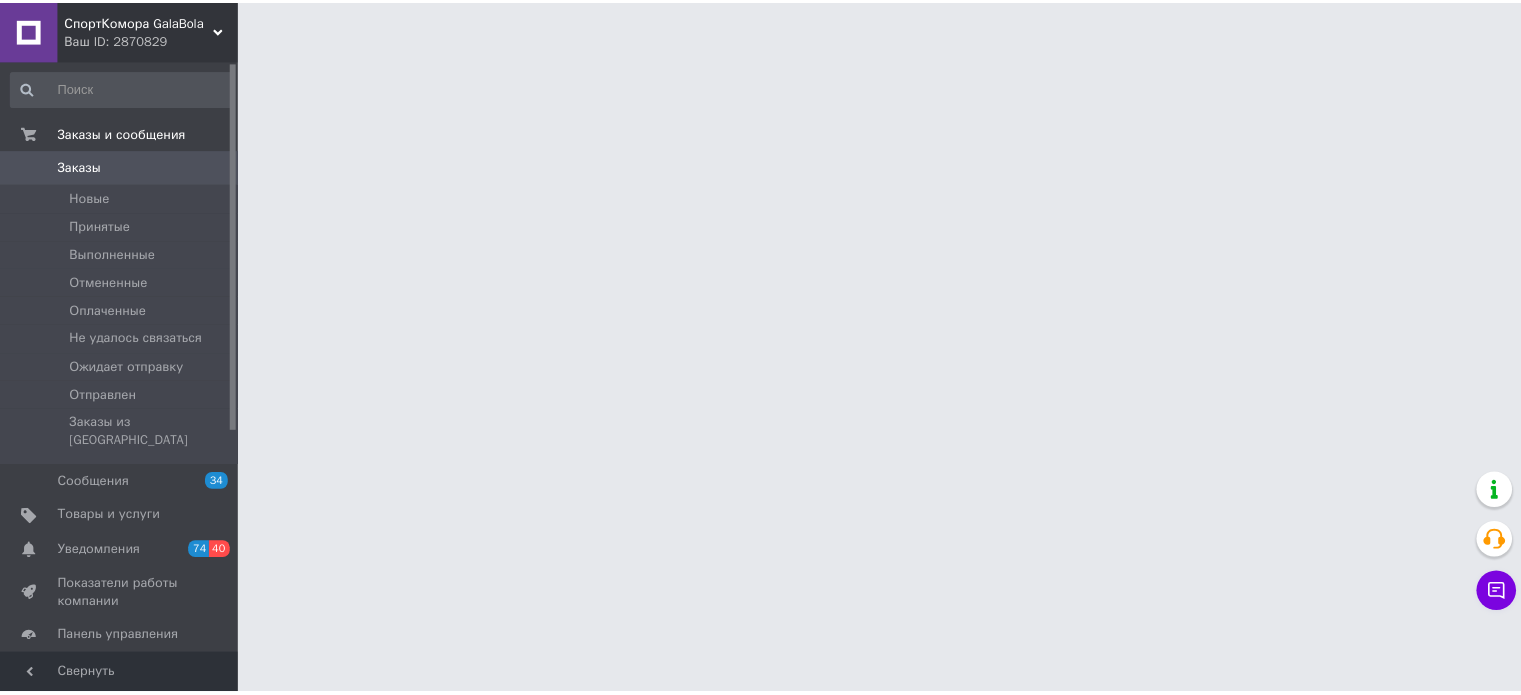 scroll, scrollTop: 0, scrollLeft: 0, axis: both 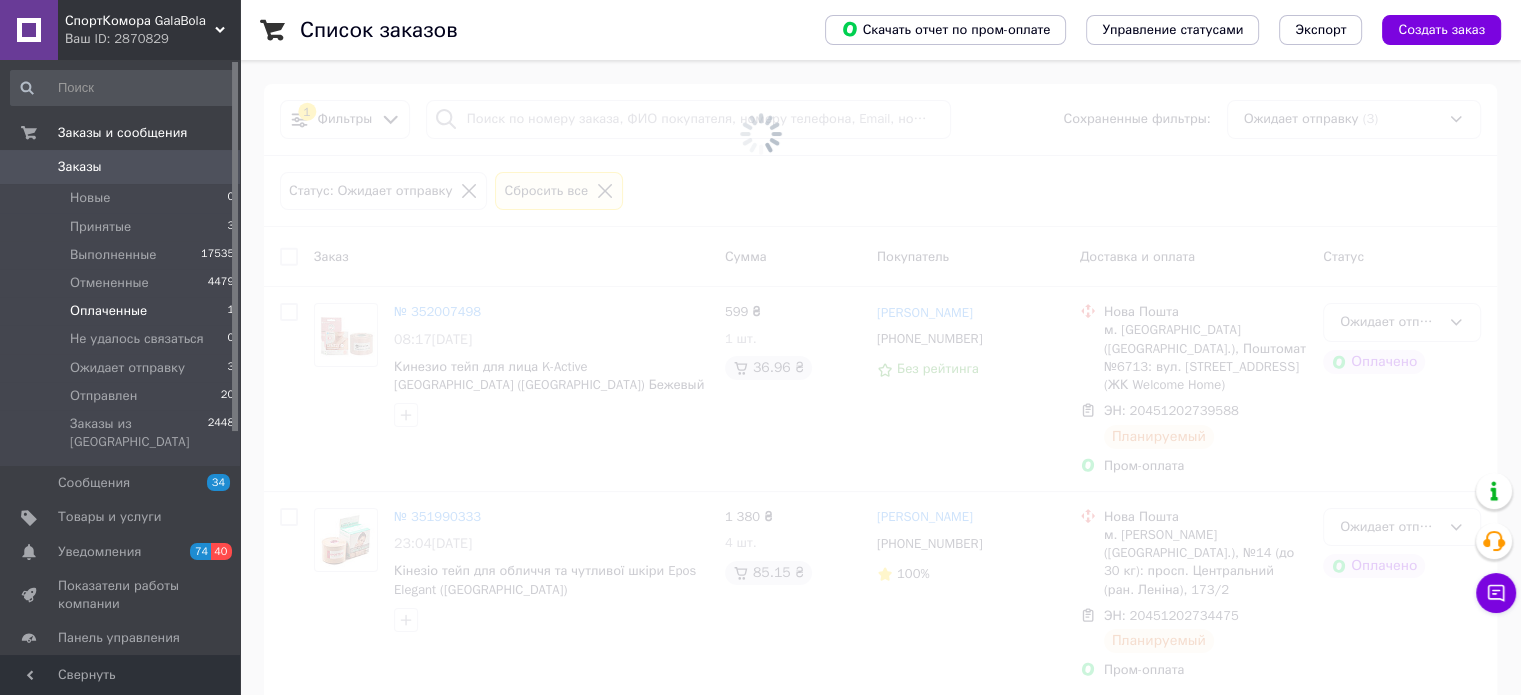 click on "Оплаченные" at bounding box center [108, 311] 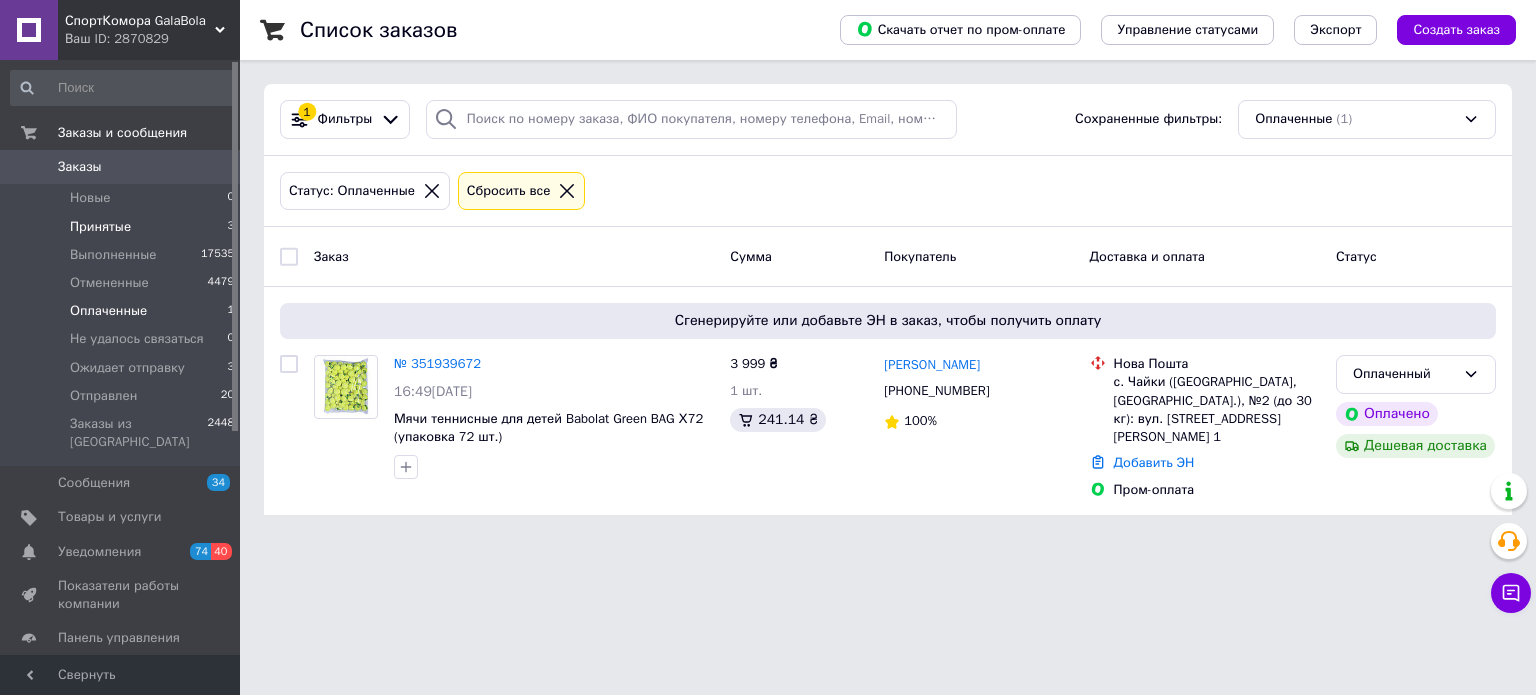 click on "Принятые" at bounding box center [100, 227] 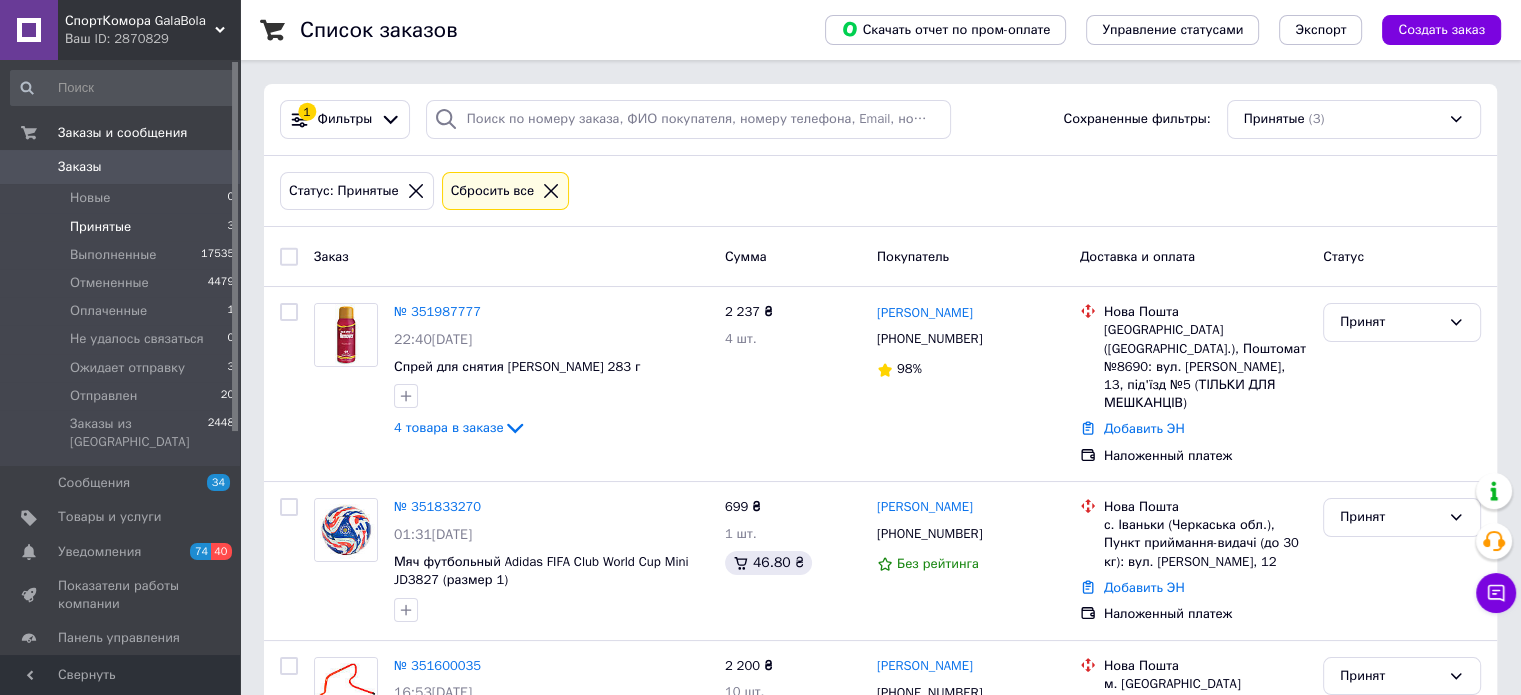 scroll, scrollTop: 107, scrollLeft: 0, axis: vertical 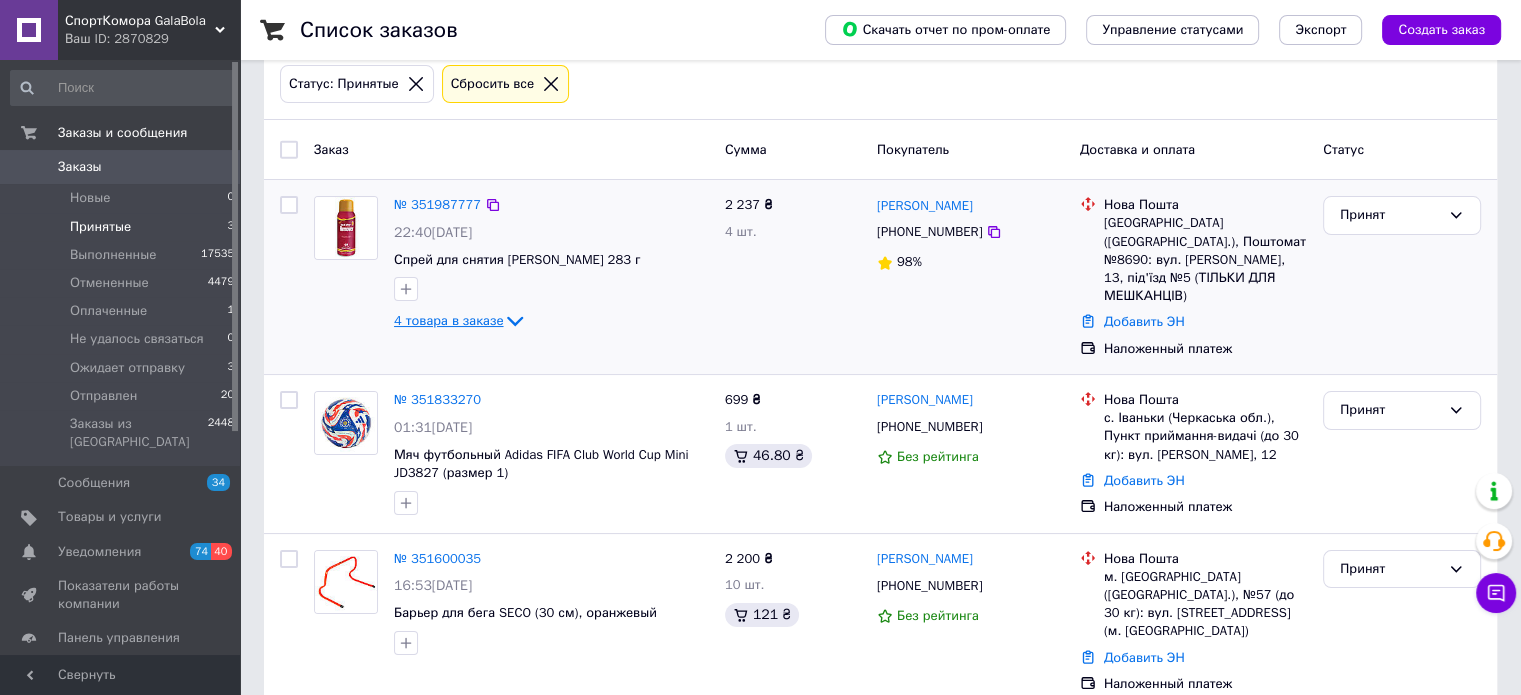 click 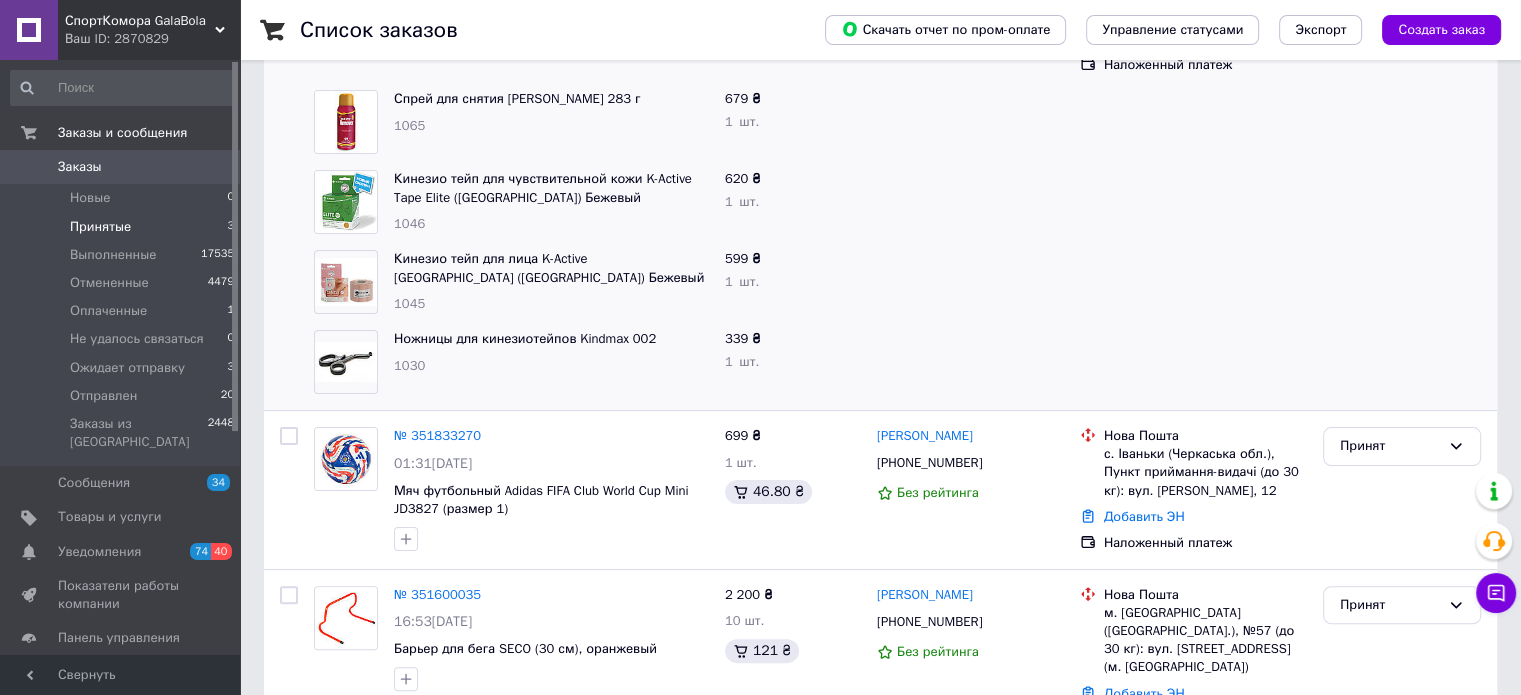 scroll, scrollTop: 427, scrollLeft: 0, axis: vertical 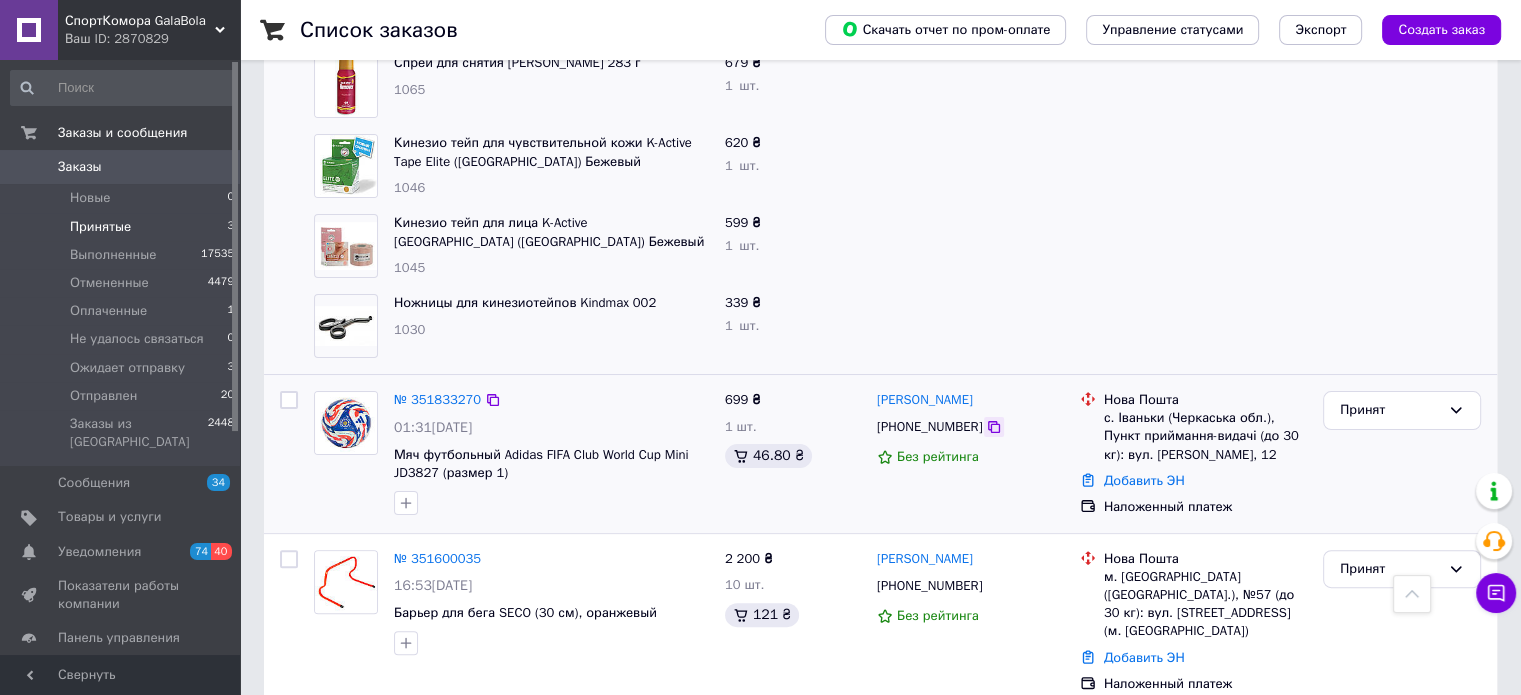 click 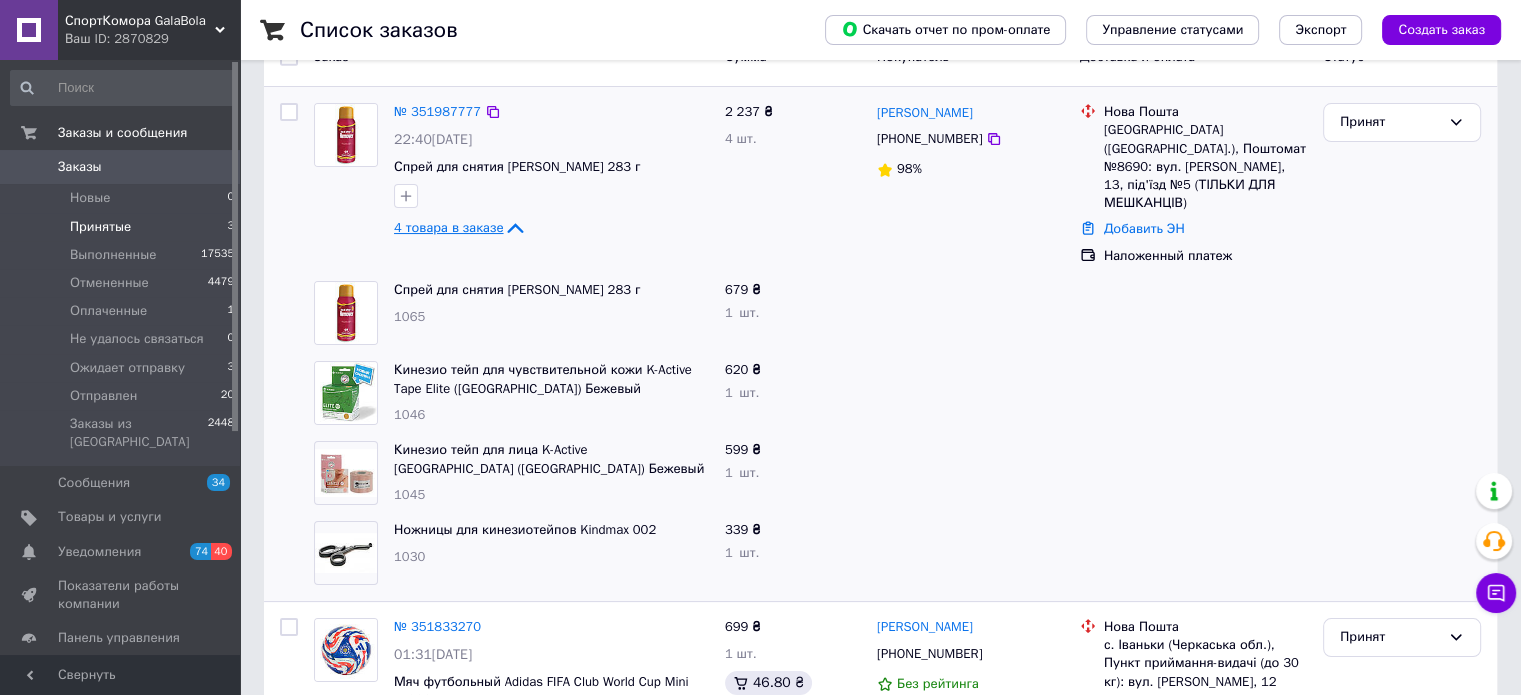 scroll, scrollTop: 177, scrollLeft: 0, axis: vertical 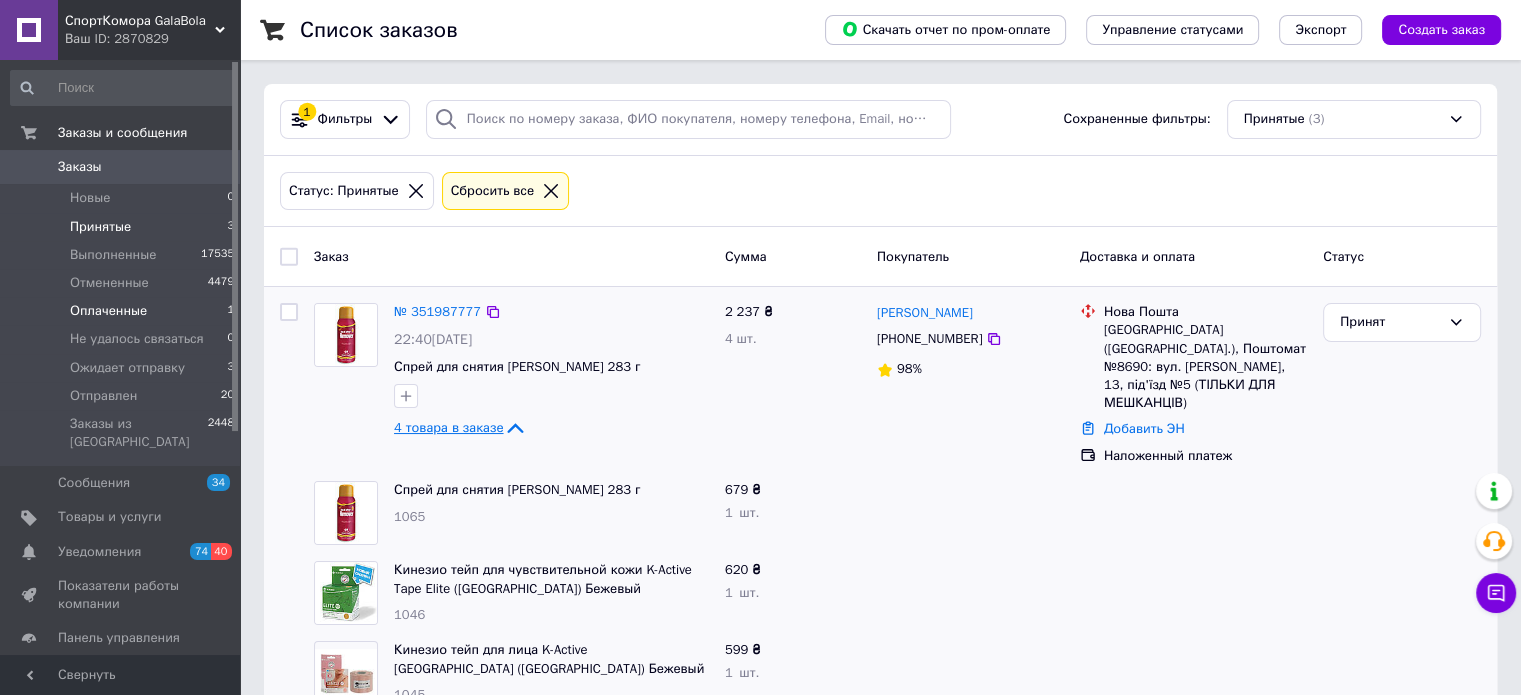 click on "Оплаченные" at bounding box center (108, 311) 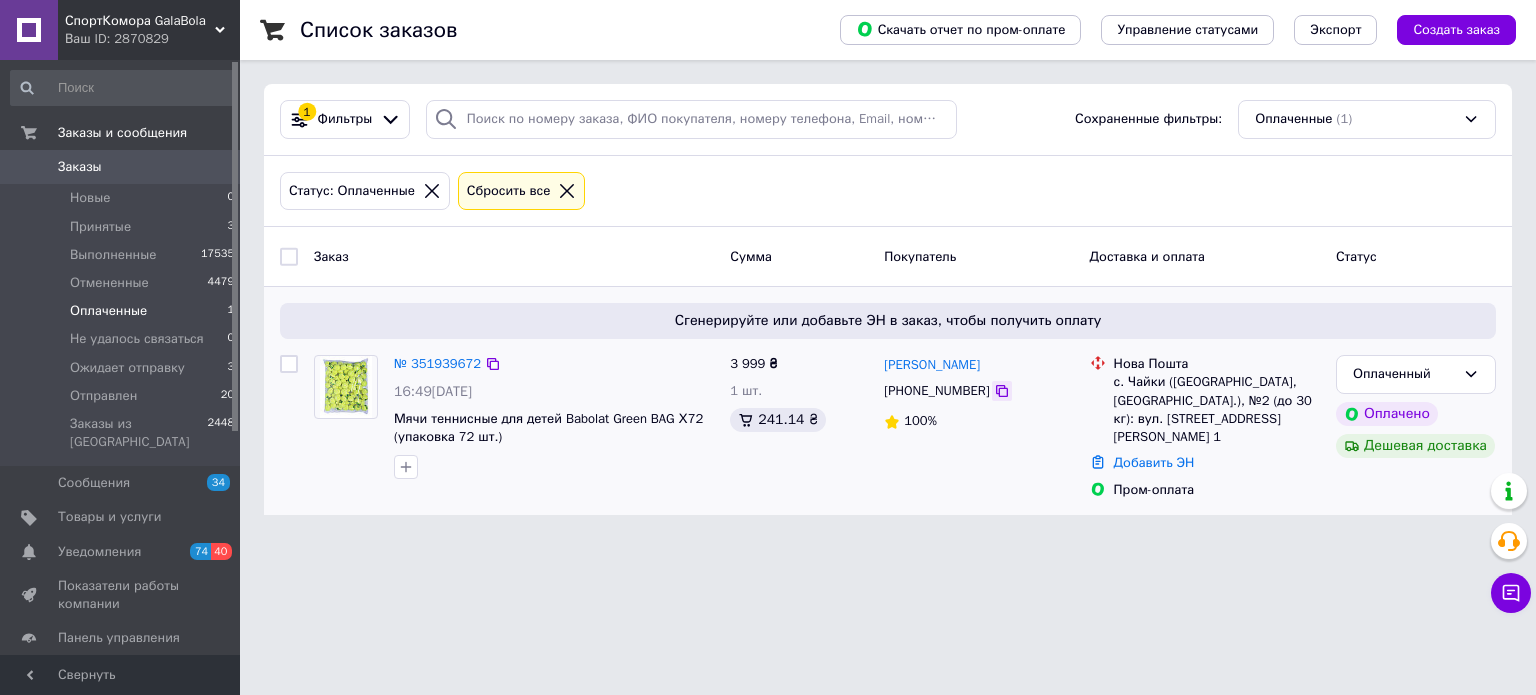 click 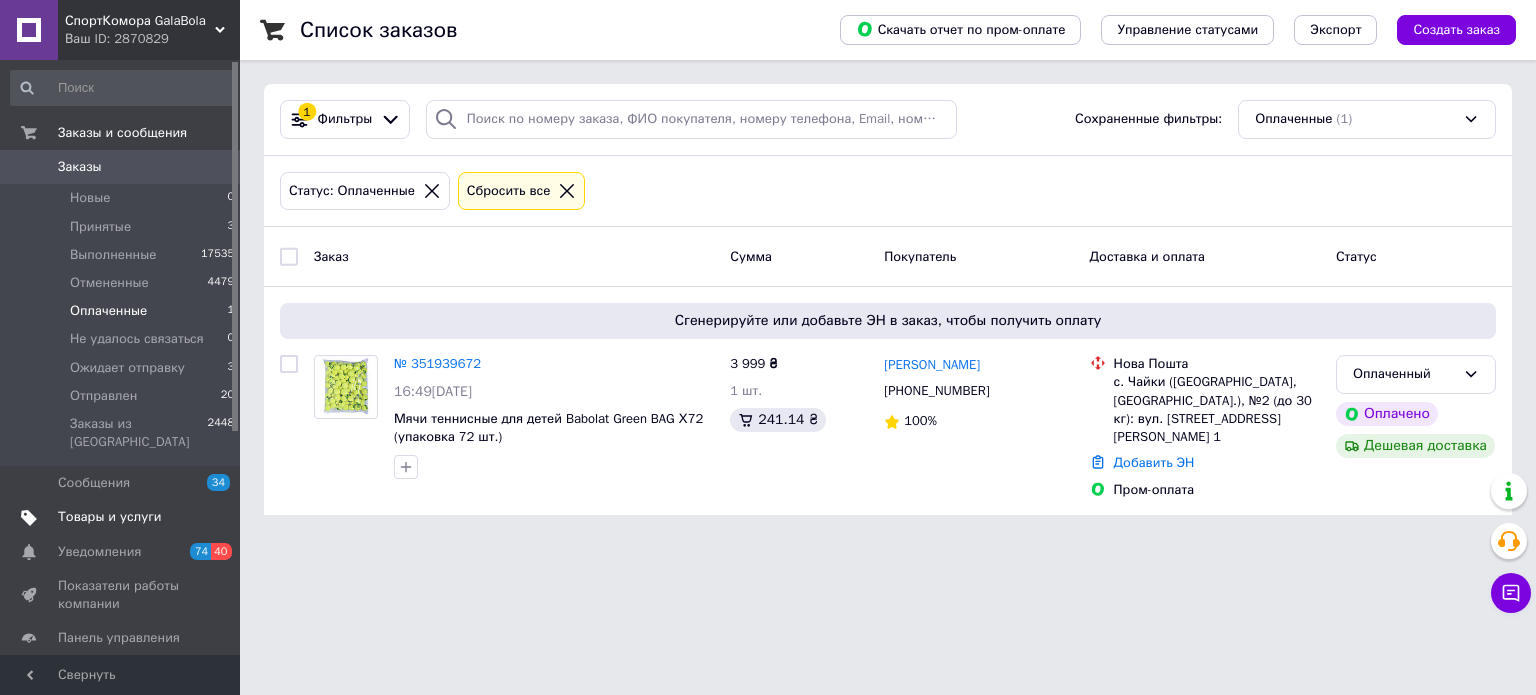 click on "Товары и услуги" at bounding box center (110, 517) 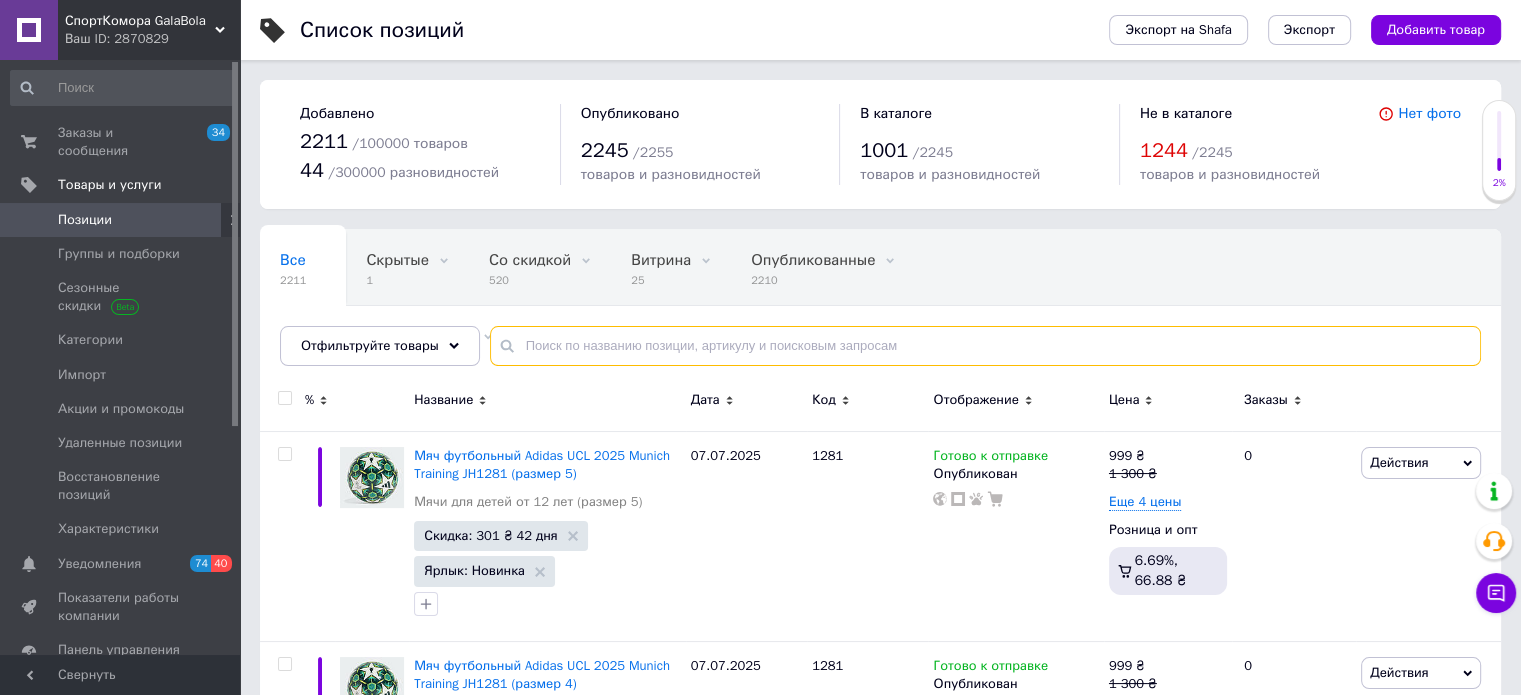 click at bounding box center [985, 346] 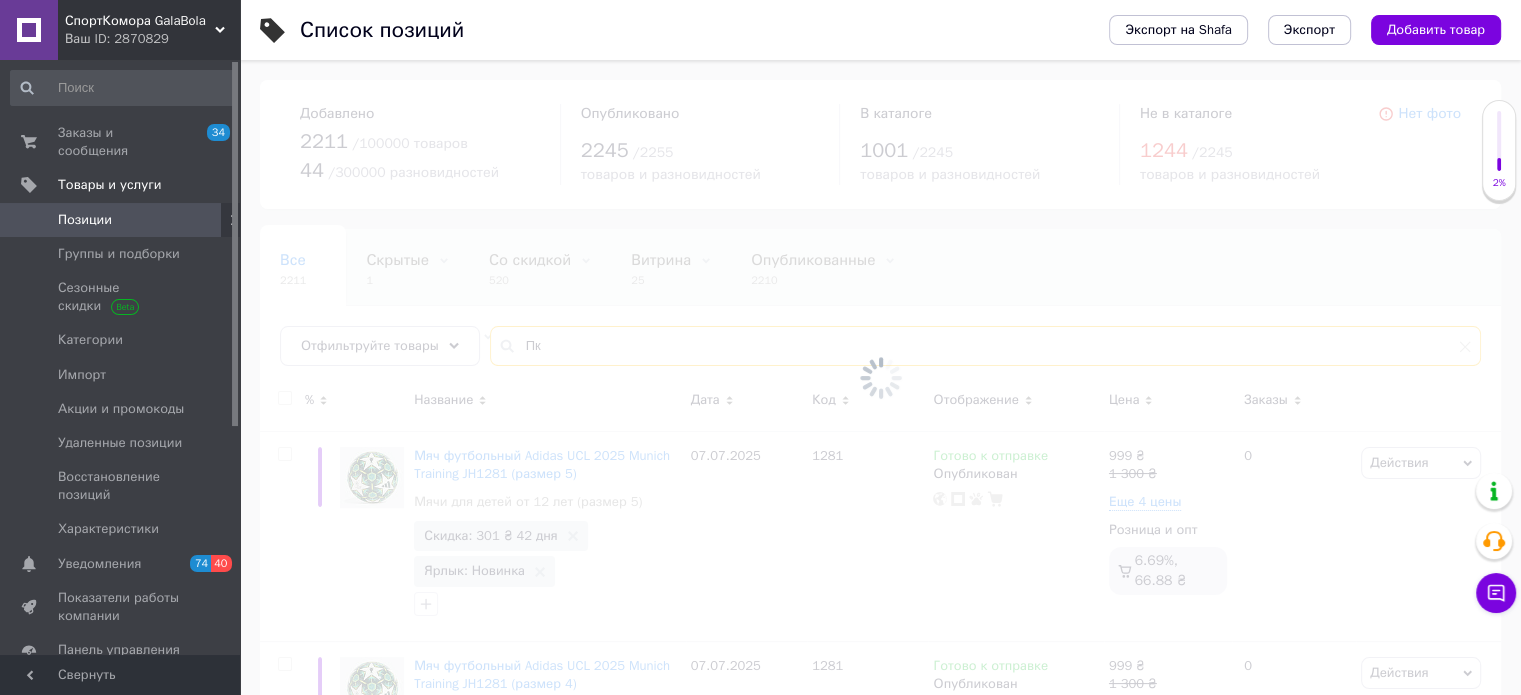 type on "П" 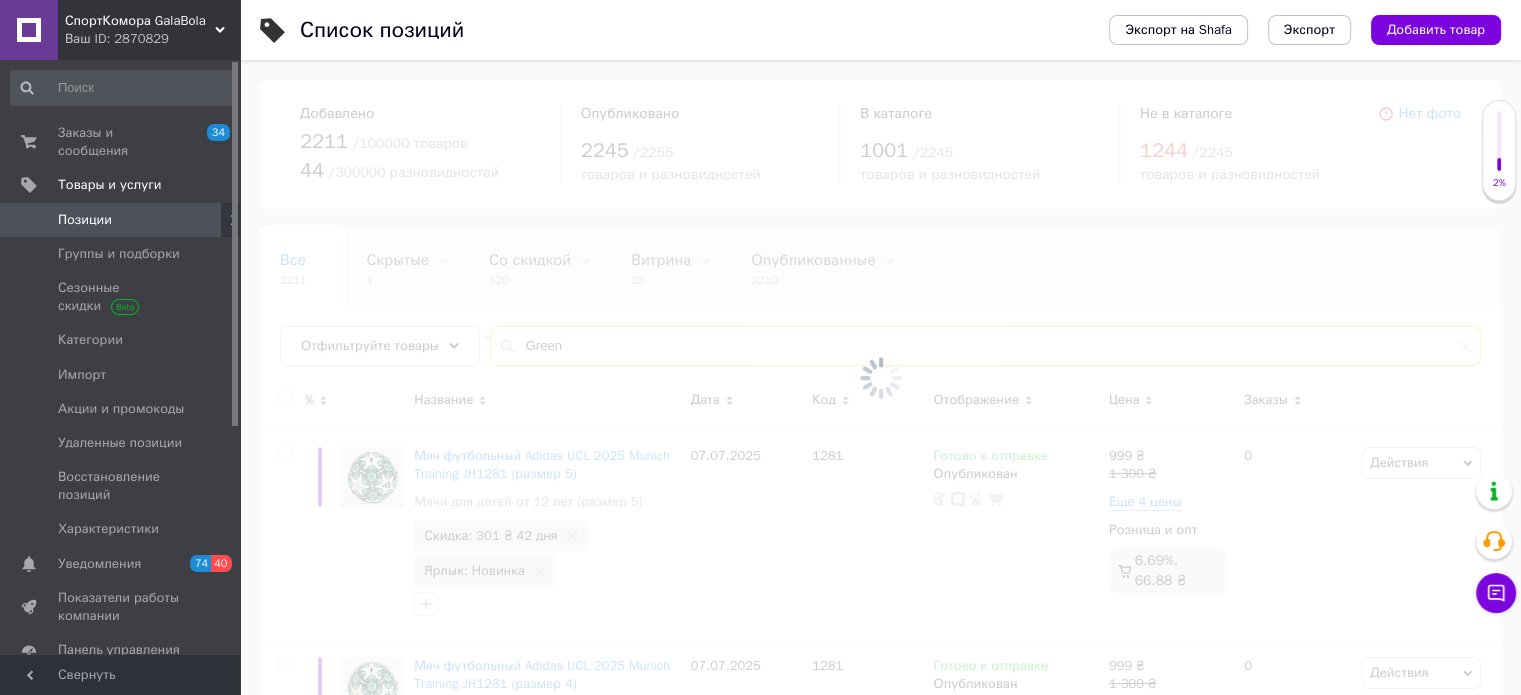 type on "Green" 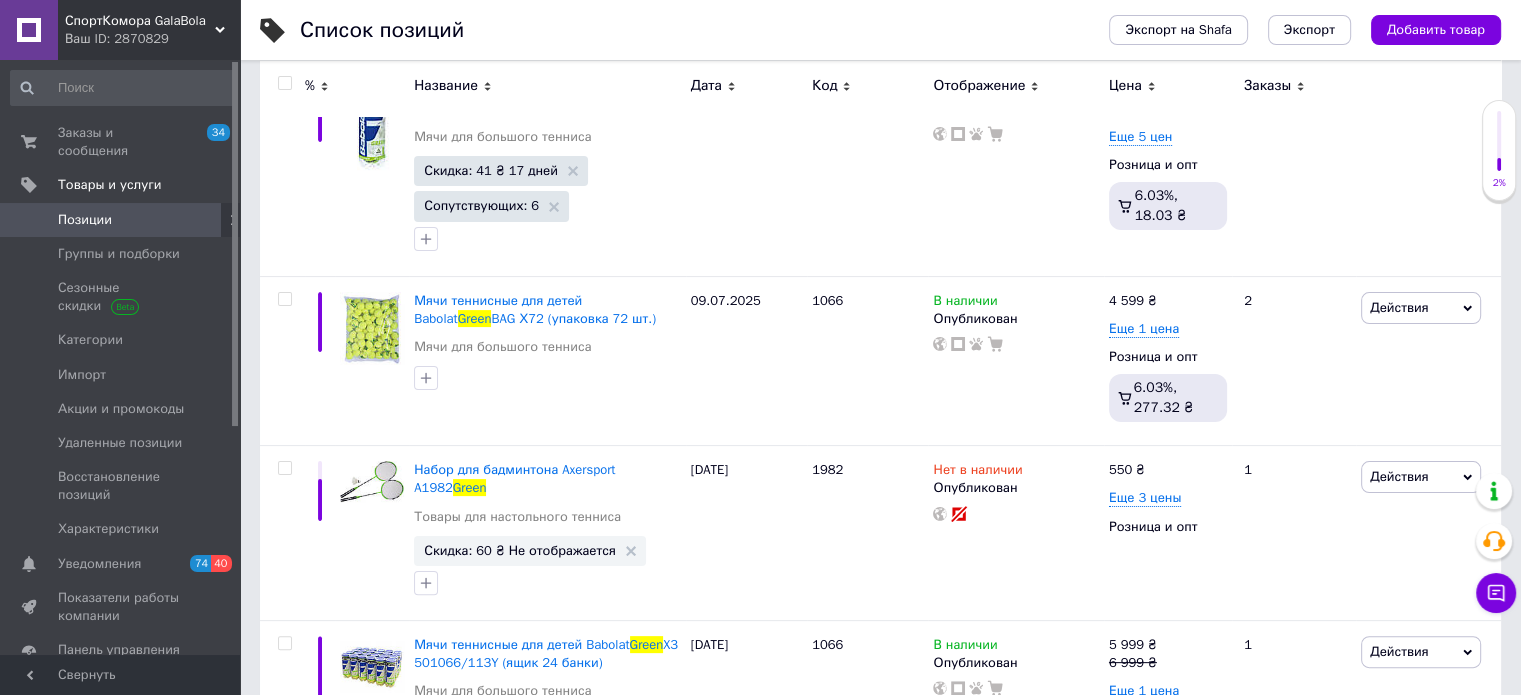 scroll, scrollTop: 380, scrollLeft: 0, axis: vertical 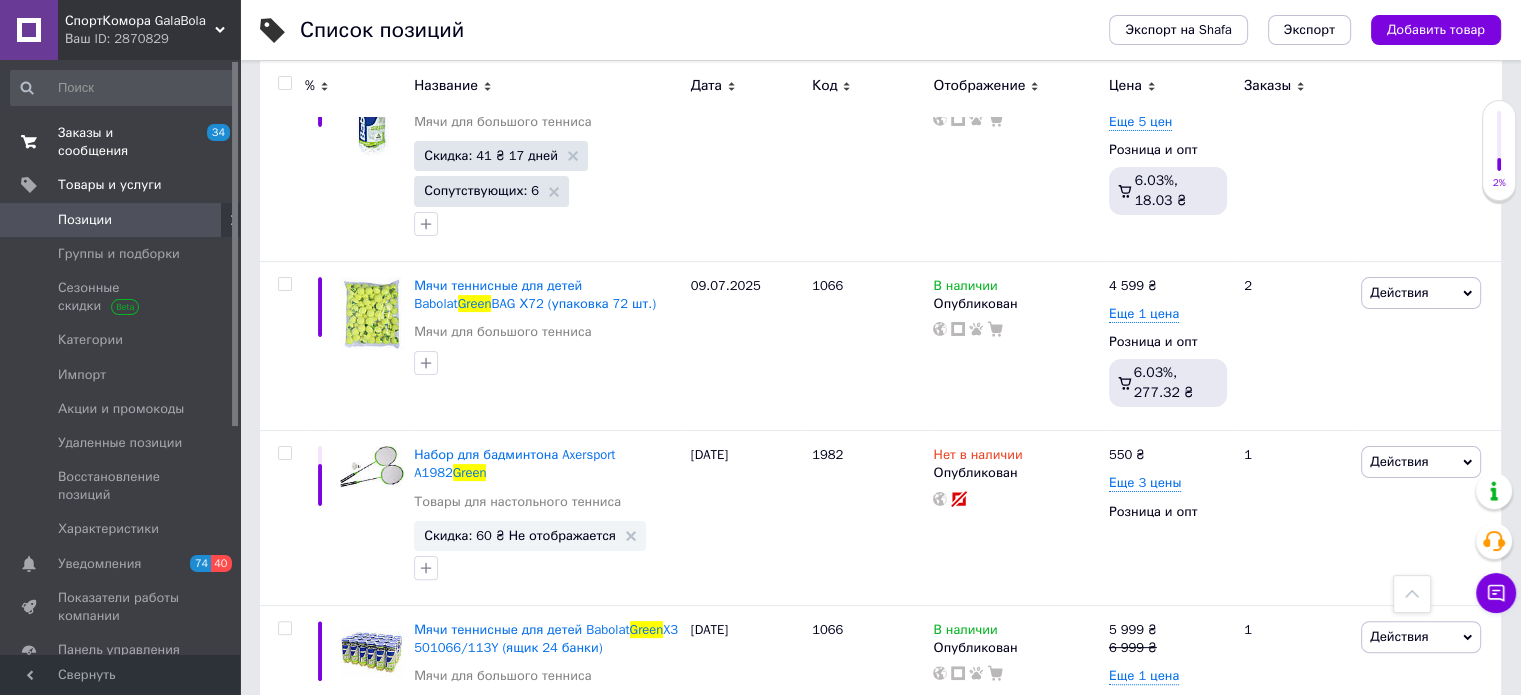 click on "Заказы и сообщения" at bounding box center (121, 142) 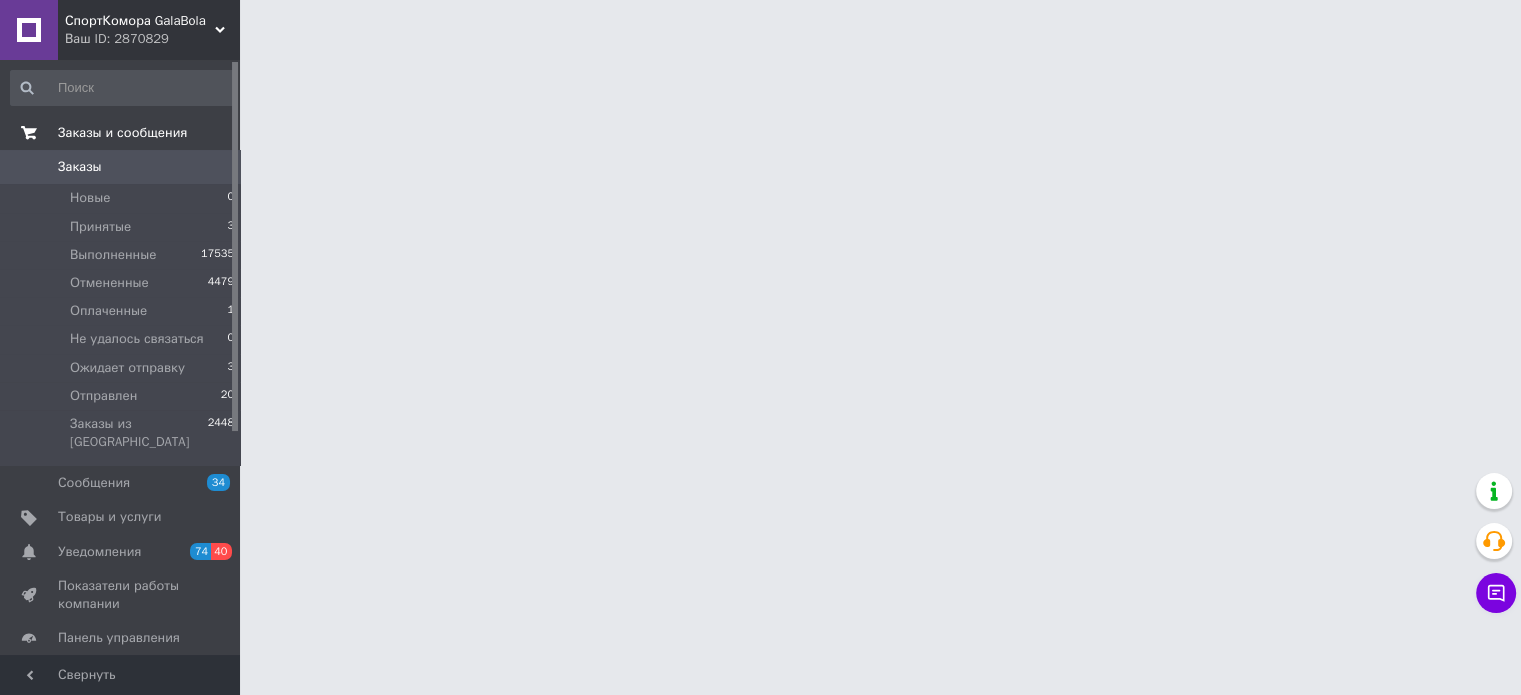 scroll, scrollTop: 0, scrollLeft: 0, axis: both 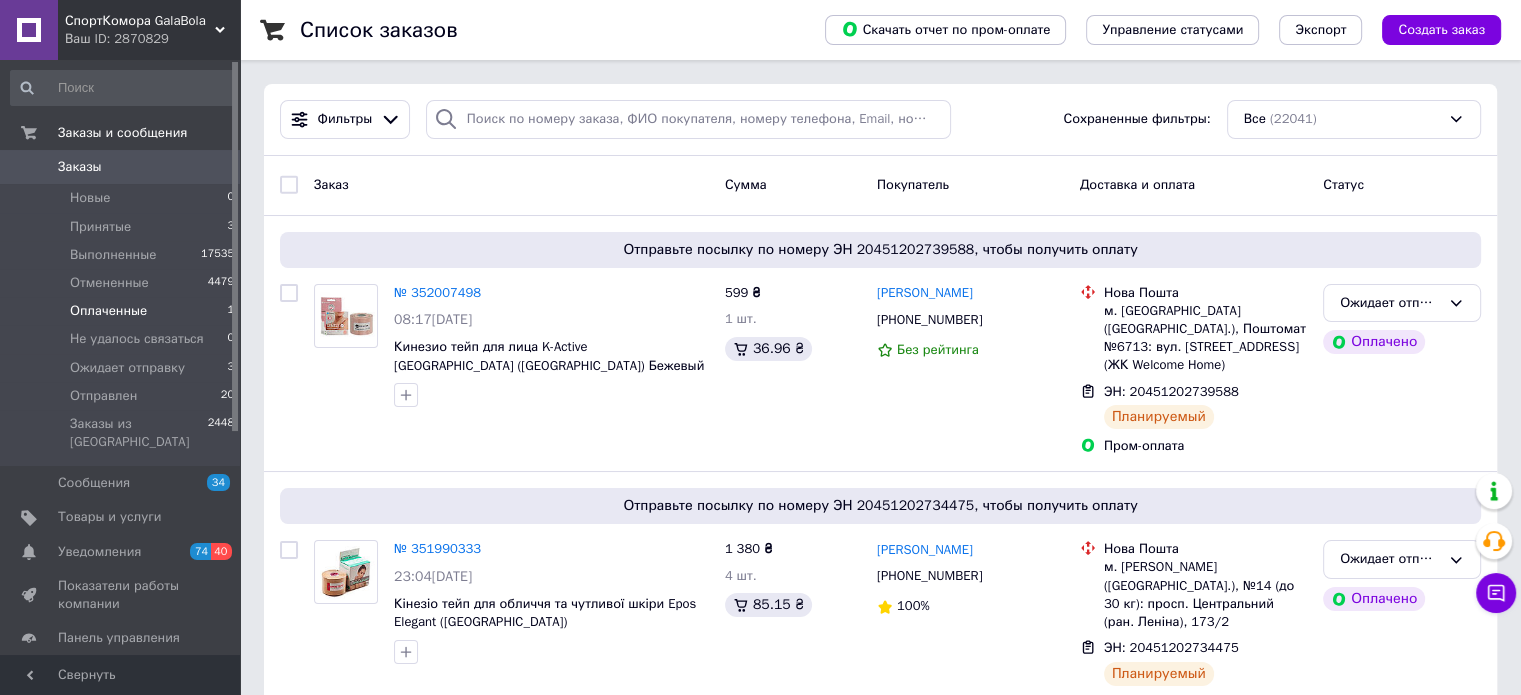 click on "Оплаченные" at bounding box center [108, 311] 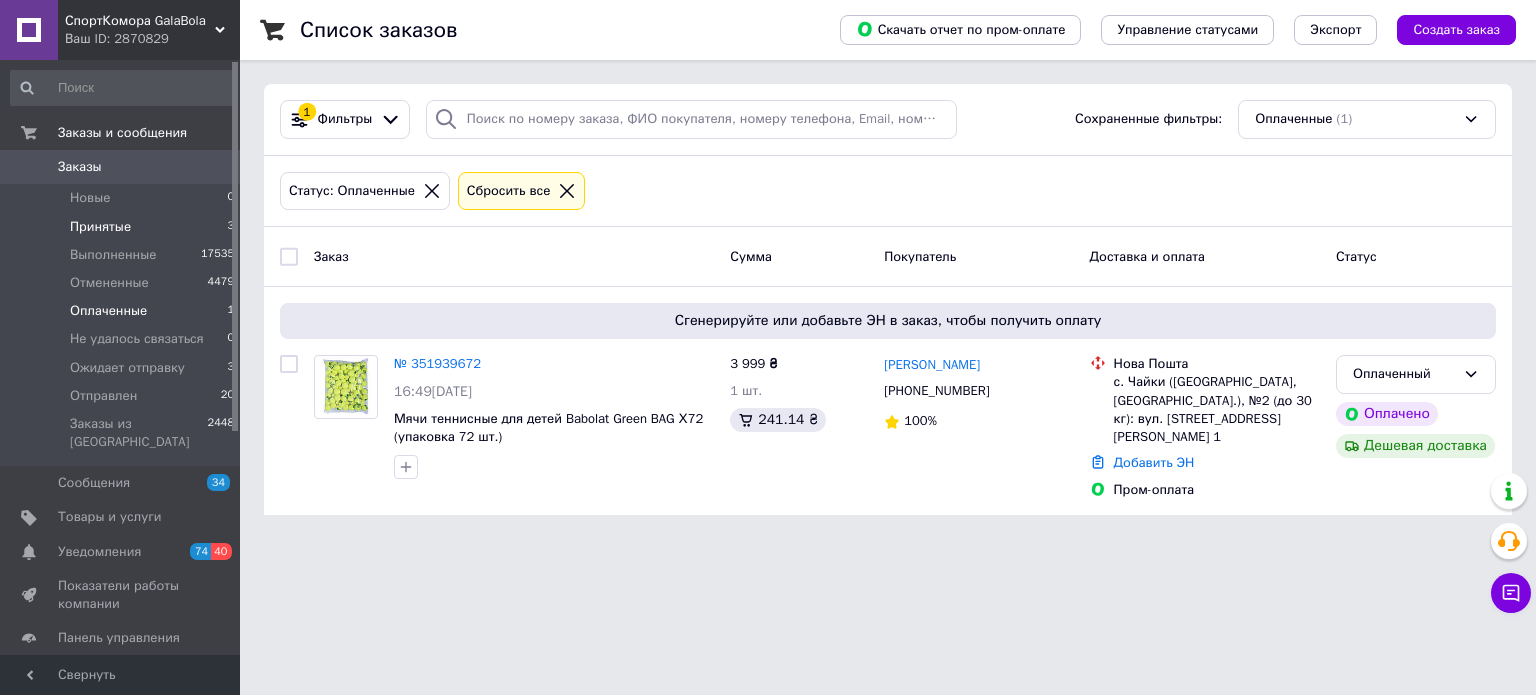 click on "Принятые" at bounding box center (100, 227) 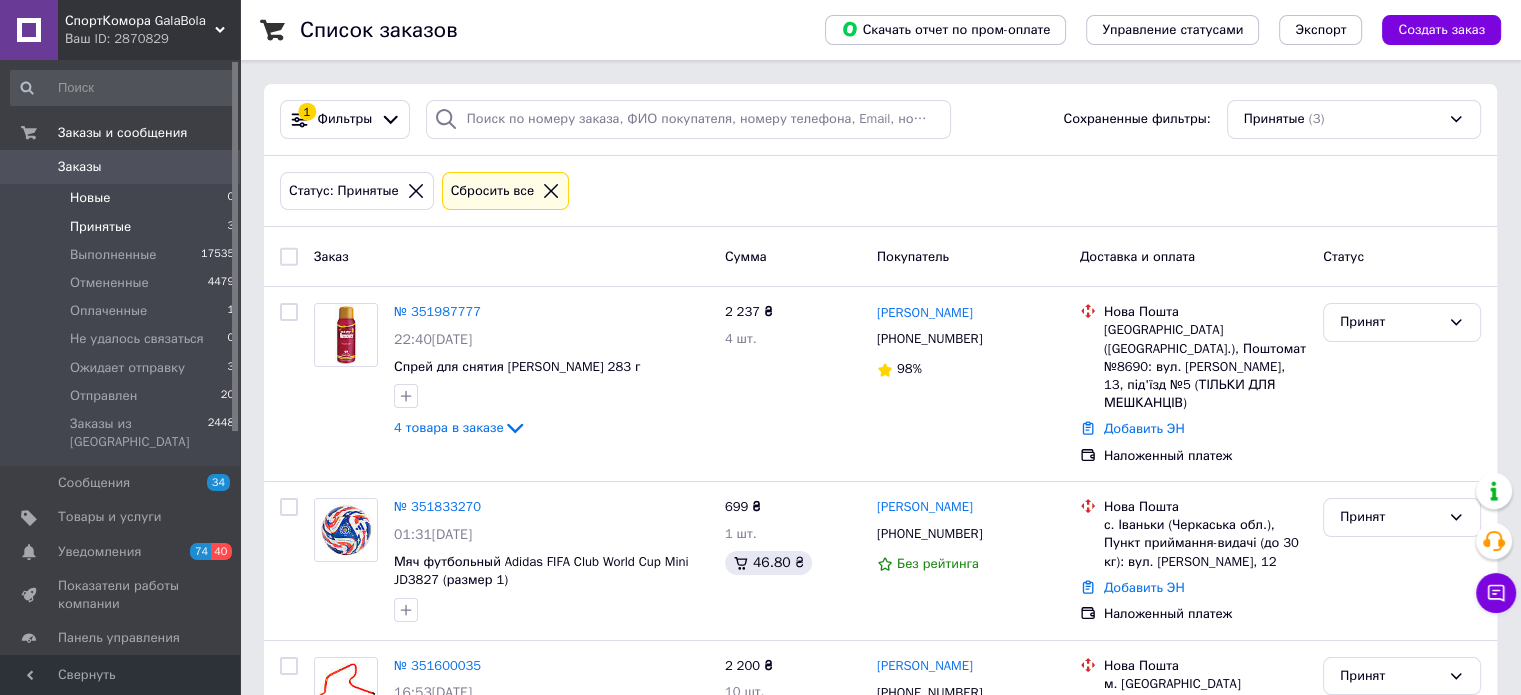click on "Новые" at bounding box center [90, 198] 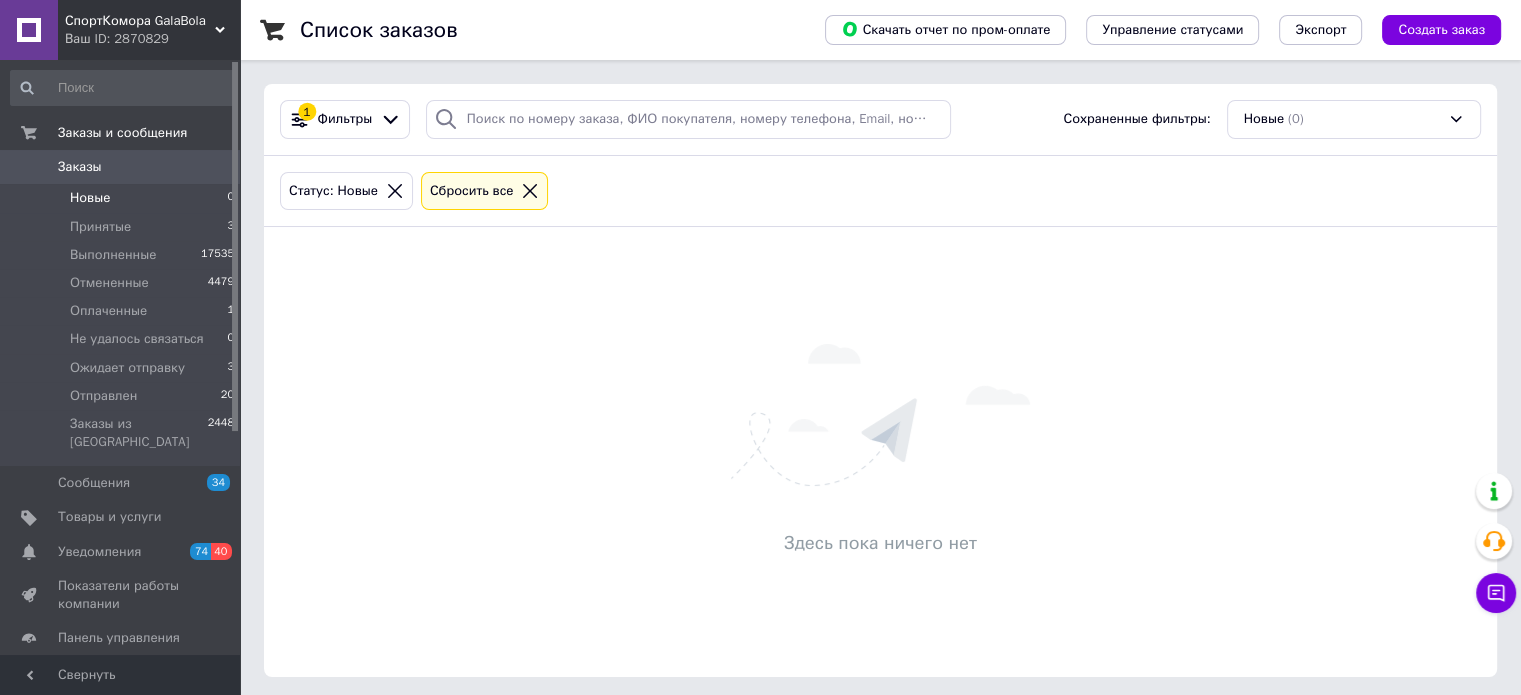 click on "Заказы" at bounding box center [80, 167] 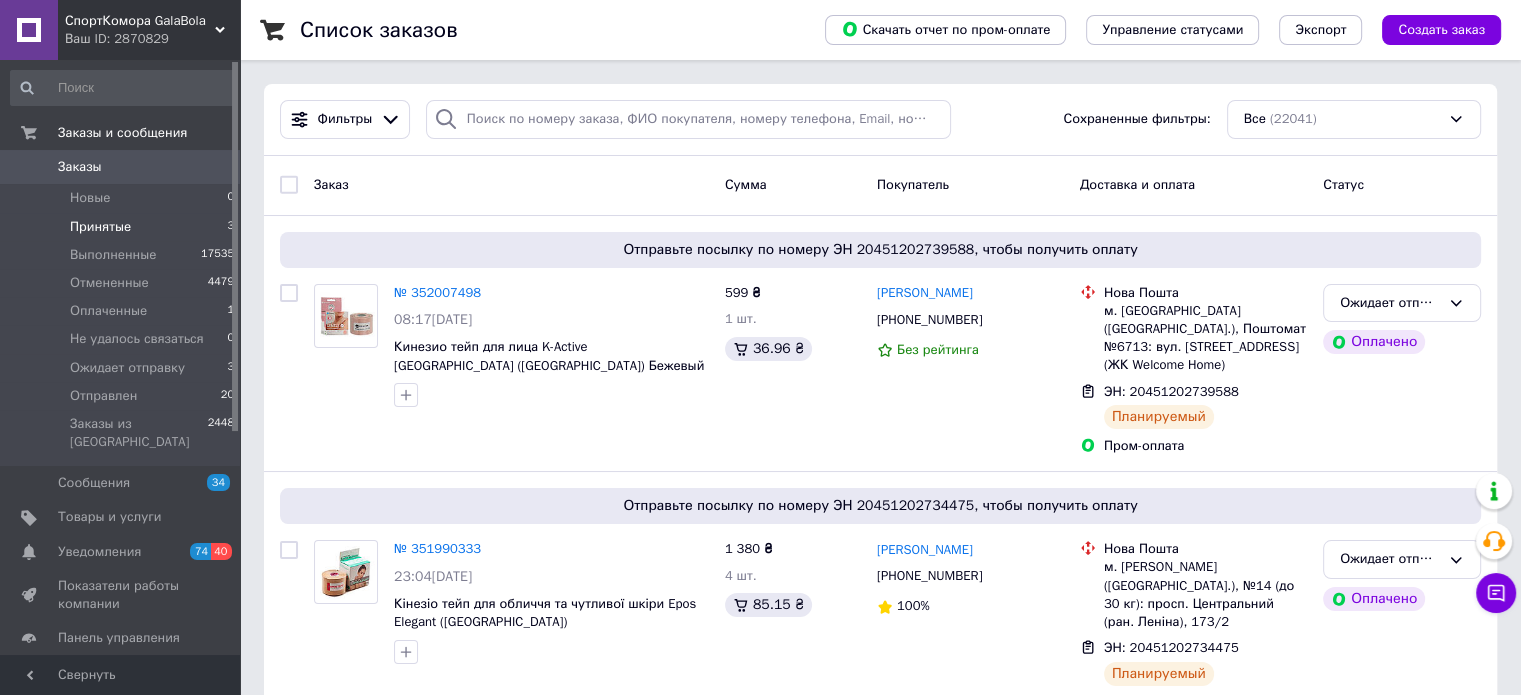 click on "Принятые" at bounding box center [100, 227] 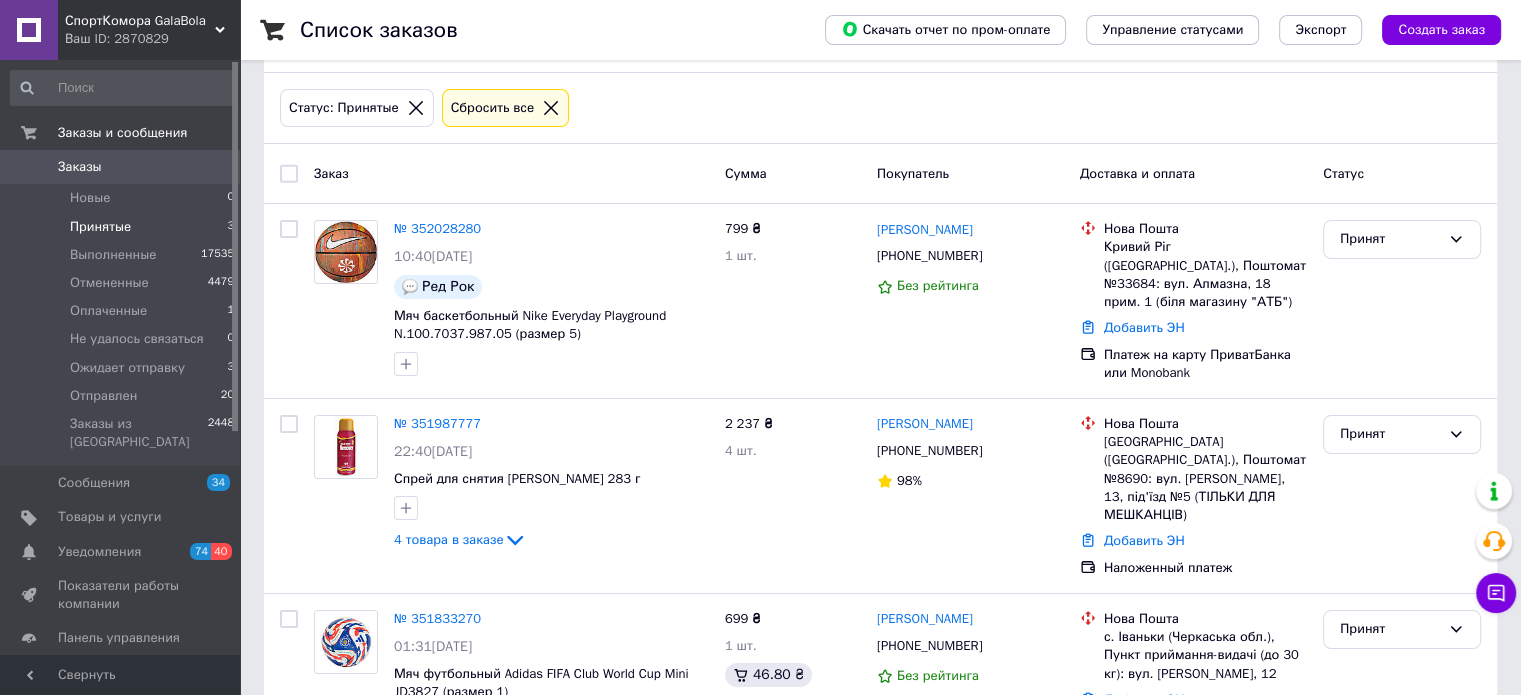 scroll, scrollTop: 76, scrollLeft: 0, axis: vertical 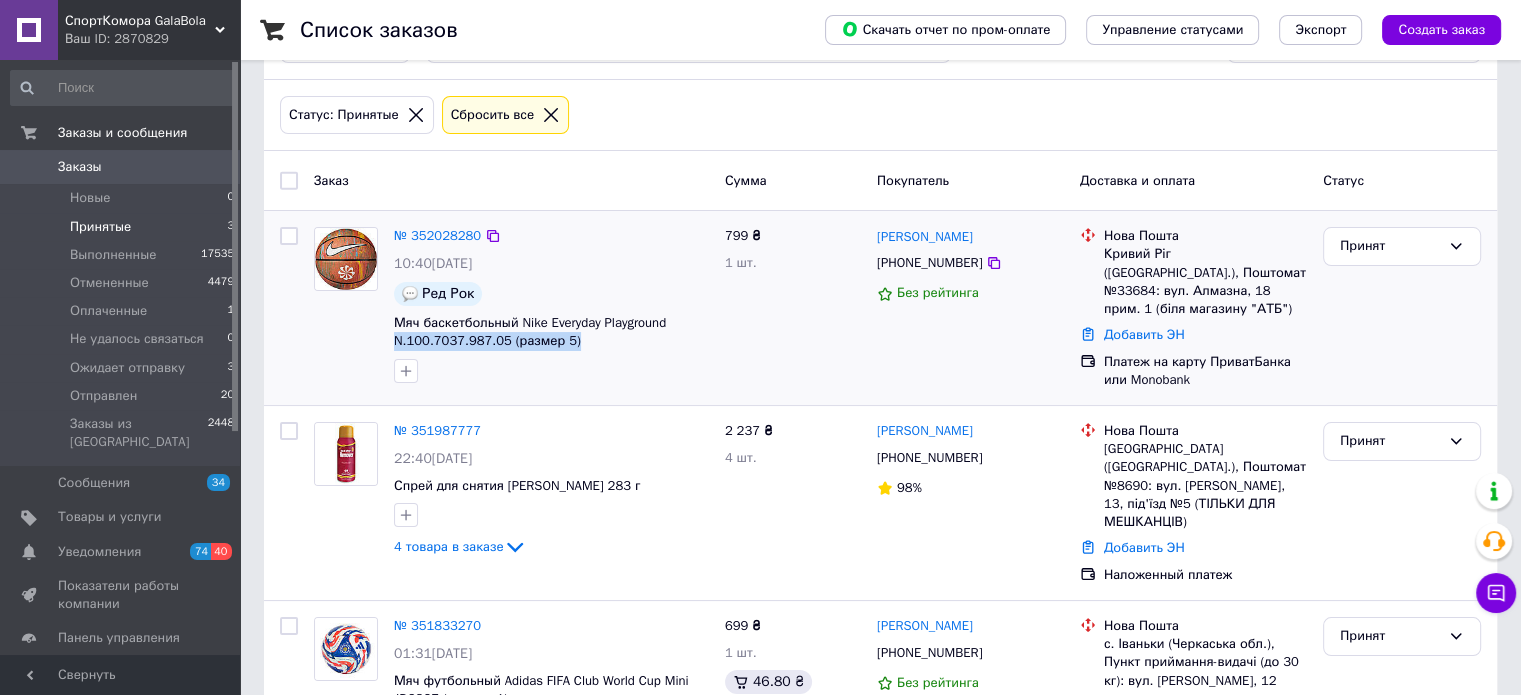 drag, startPoint x: 572, startPoint y: 339, endPoint x: 390, endPoint y: 339, distance: 182 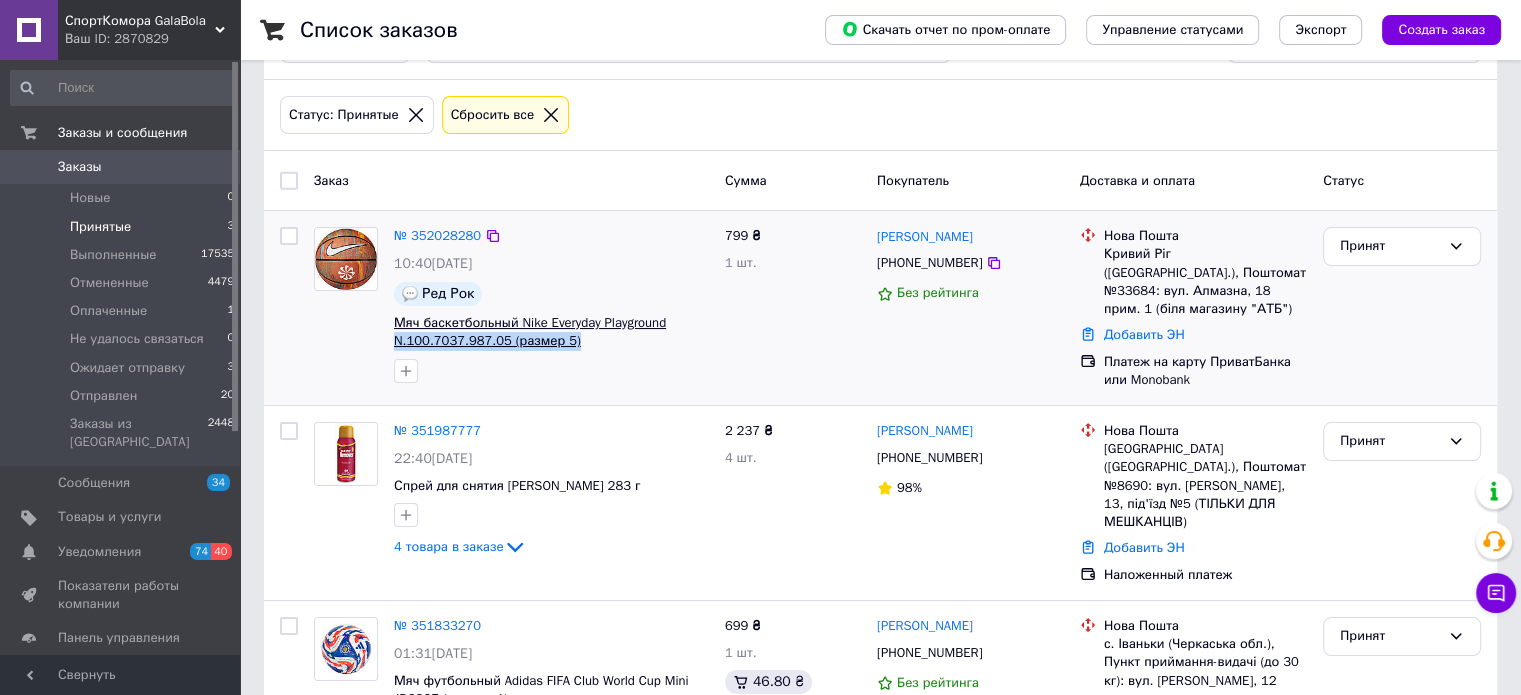 copy on "N.100.7037.987.05 (размер 5)" 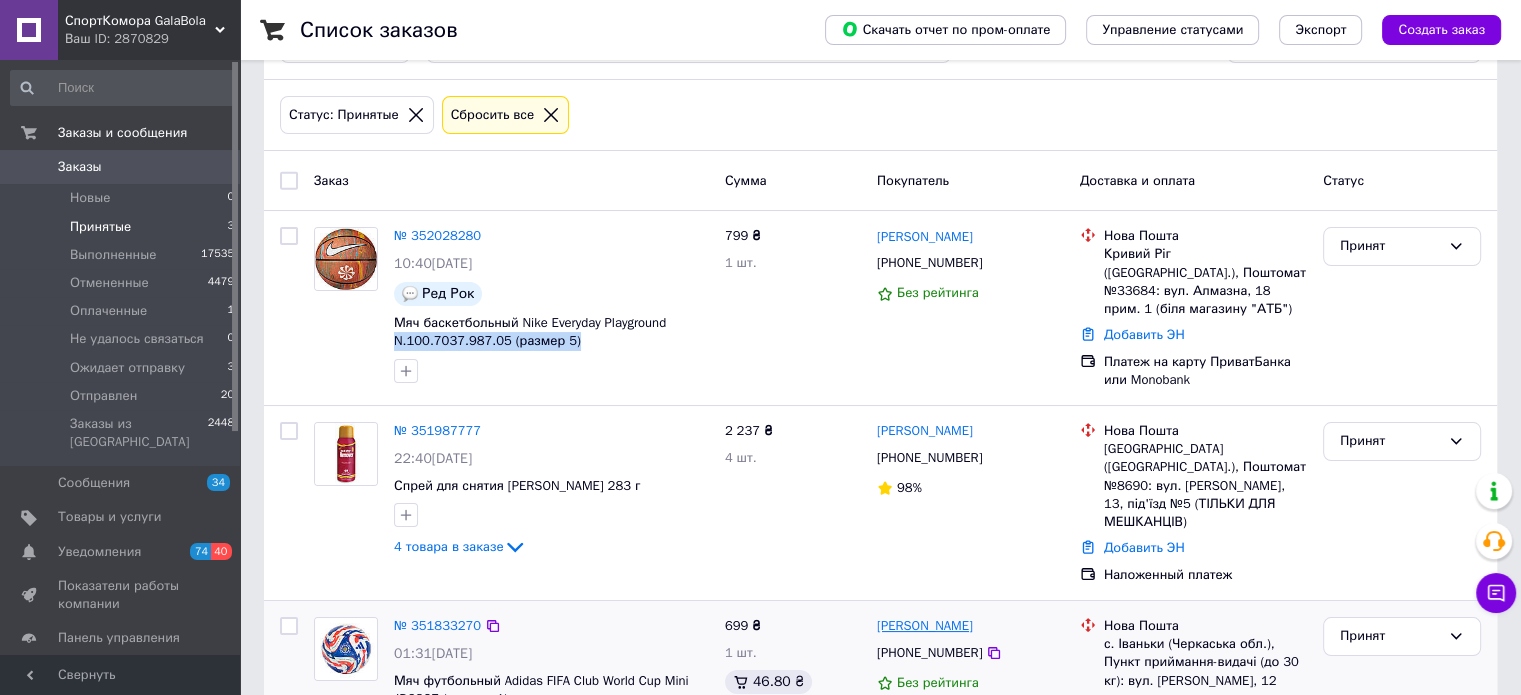 click on "[PERSON_NAME]" at bounding box center [925, 626] 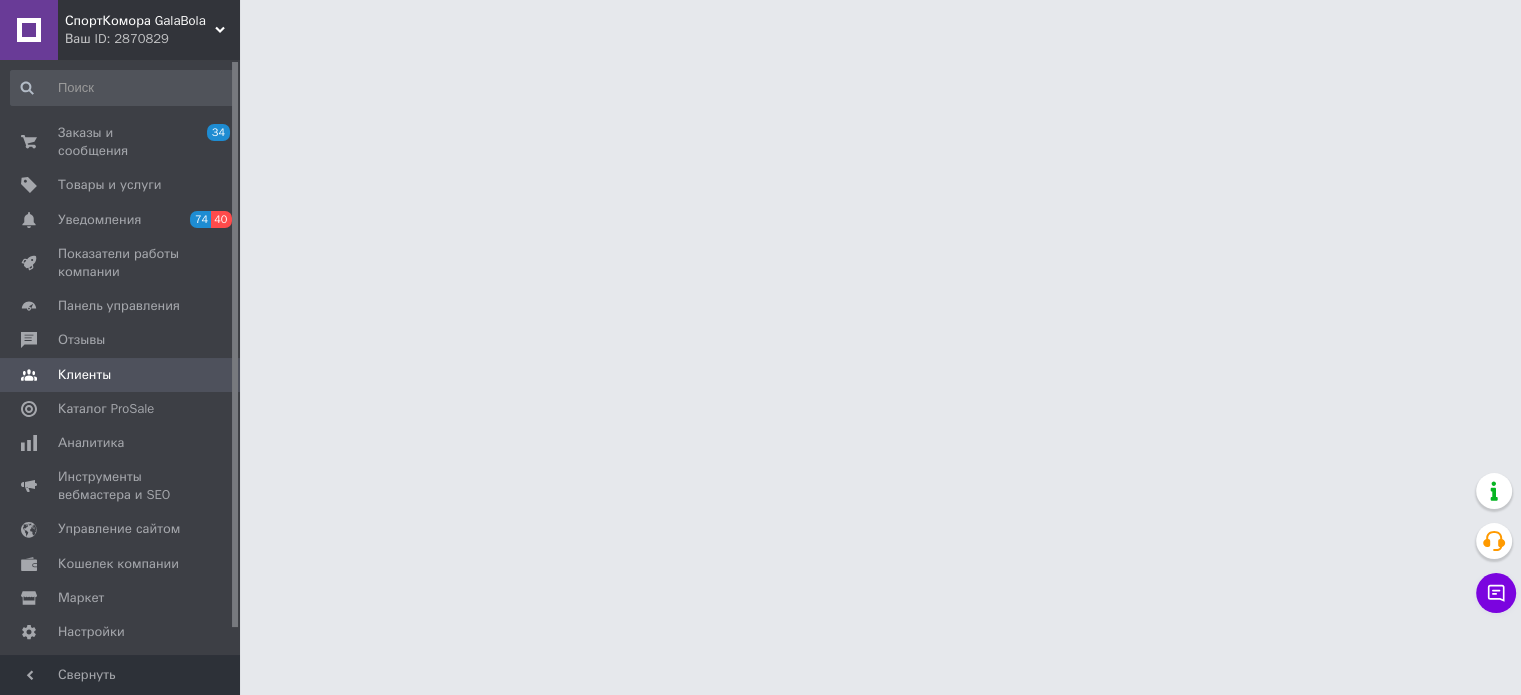 scroll, scrollTop: 0, scrollLeft: 0, axis: both 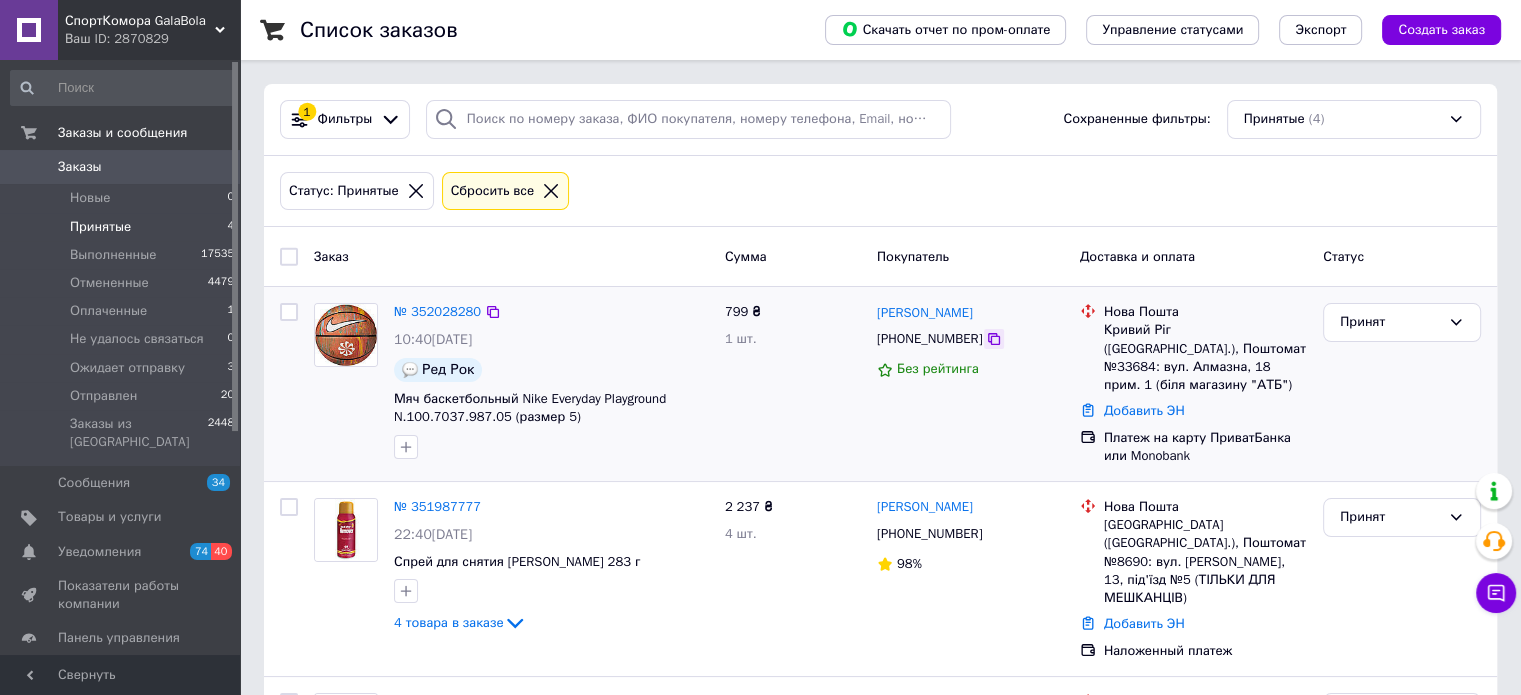 click 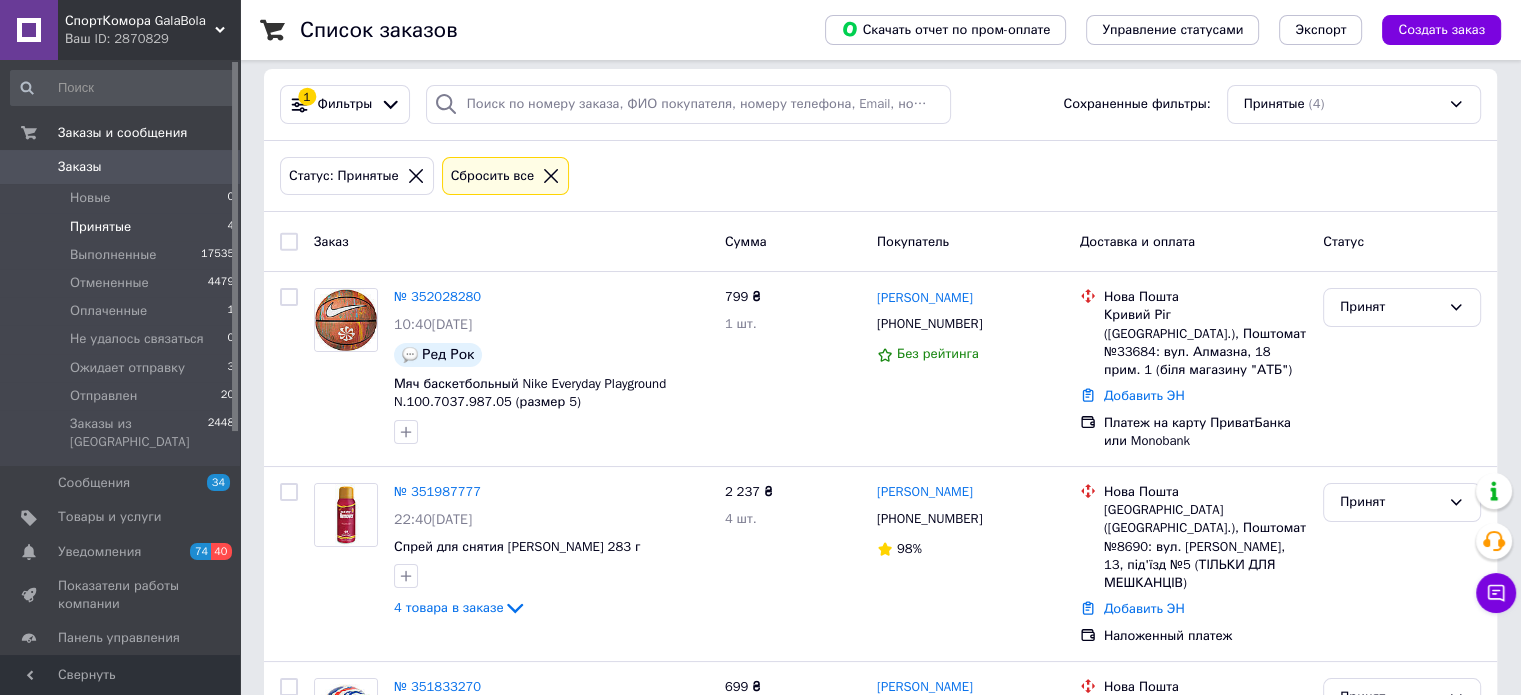 scroll, scrollTop: 0, scrollLeft: 0, axis: both 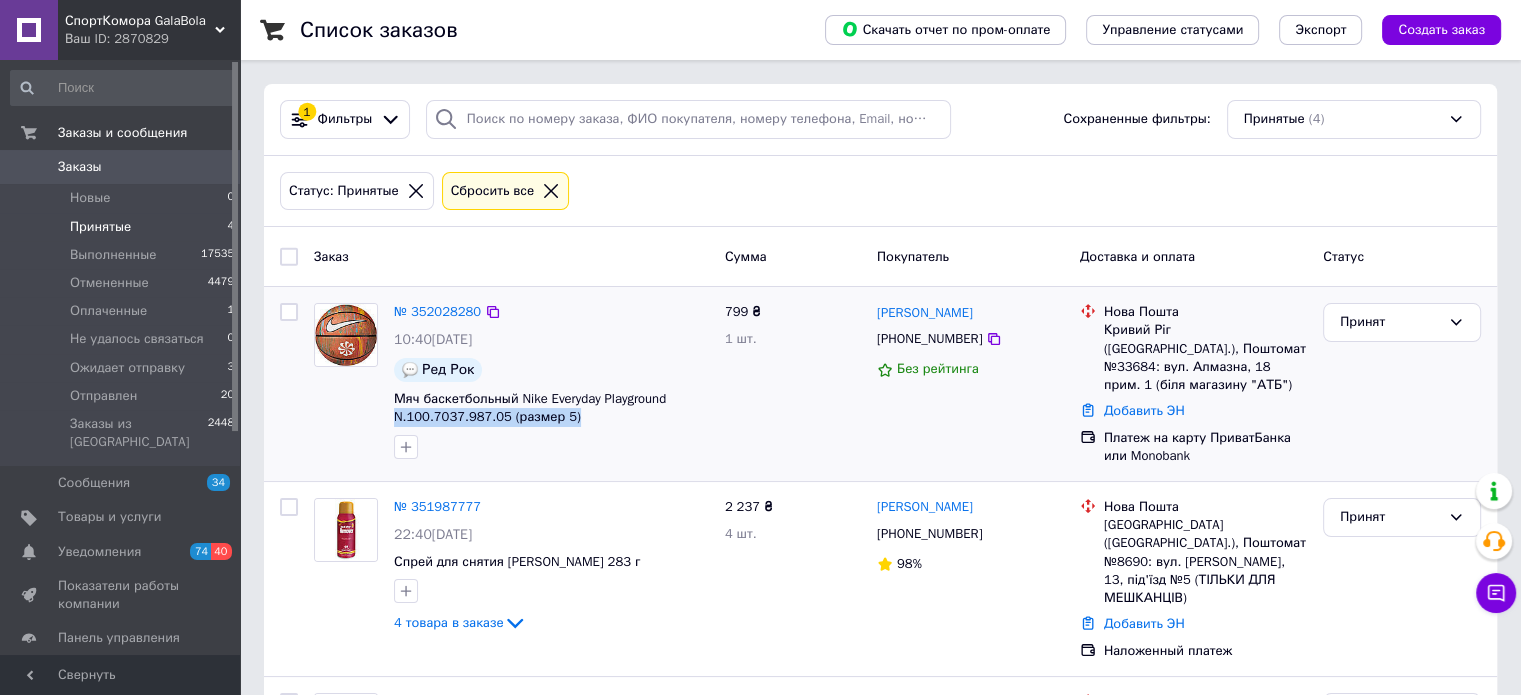 drag, startPoint x: 570, startPoint y: 415, endPoint x: 390, endPoint y: 408, distance: 180.13606 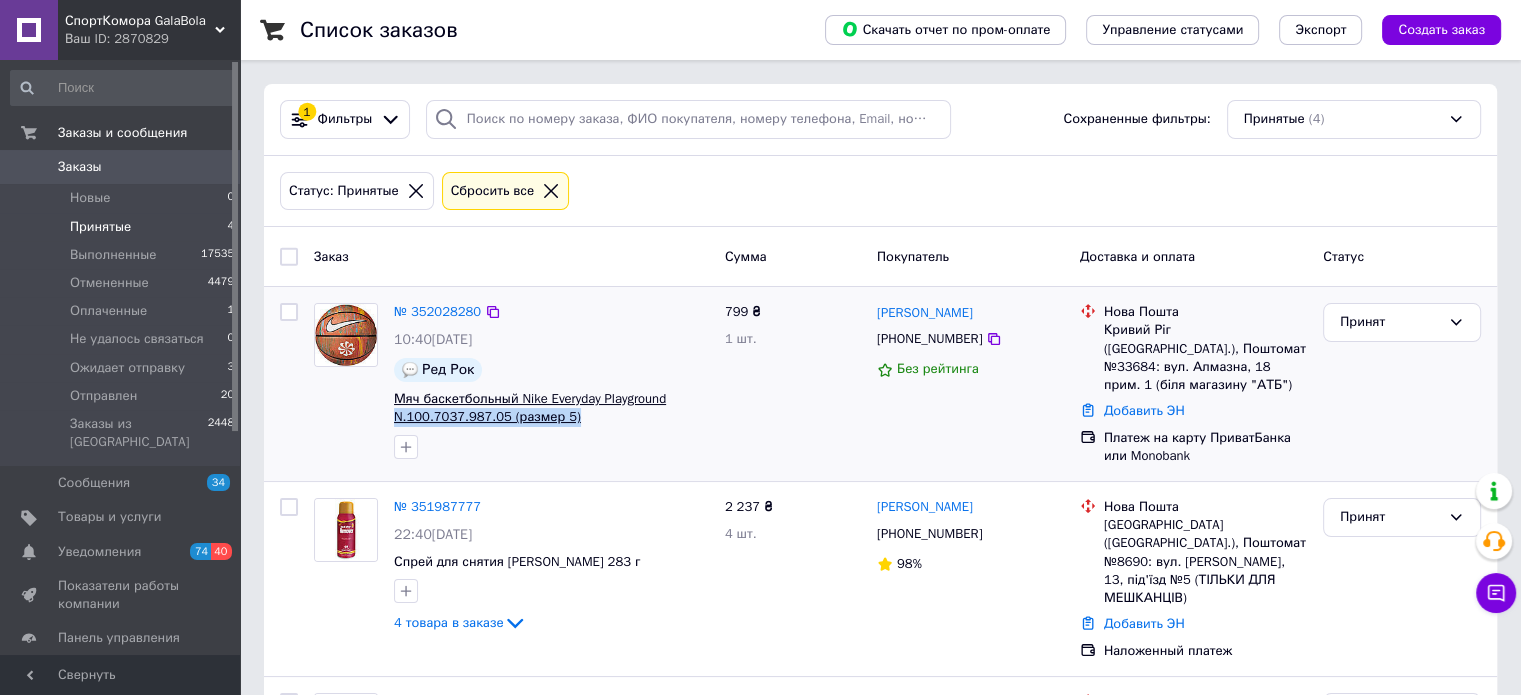 copy on "N.100.7037.987.05 (размер 5)" 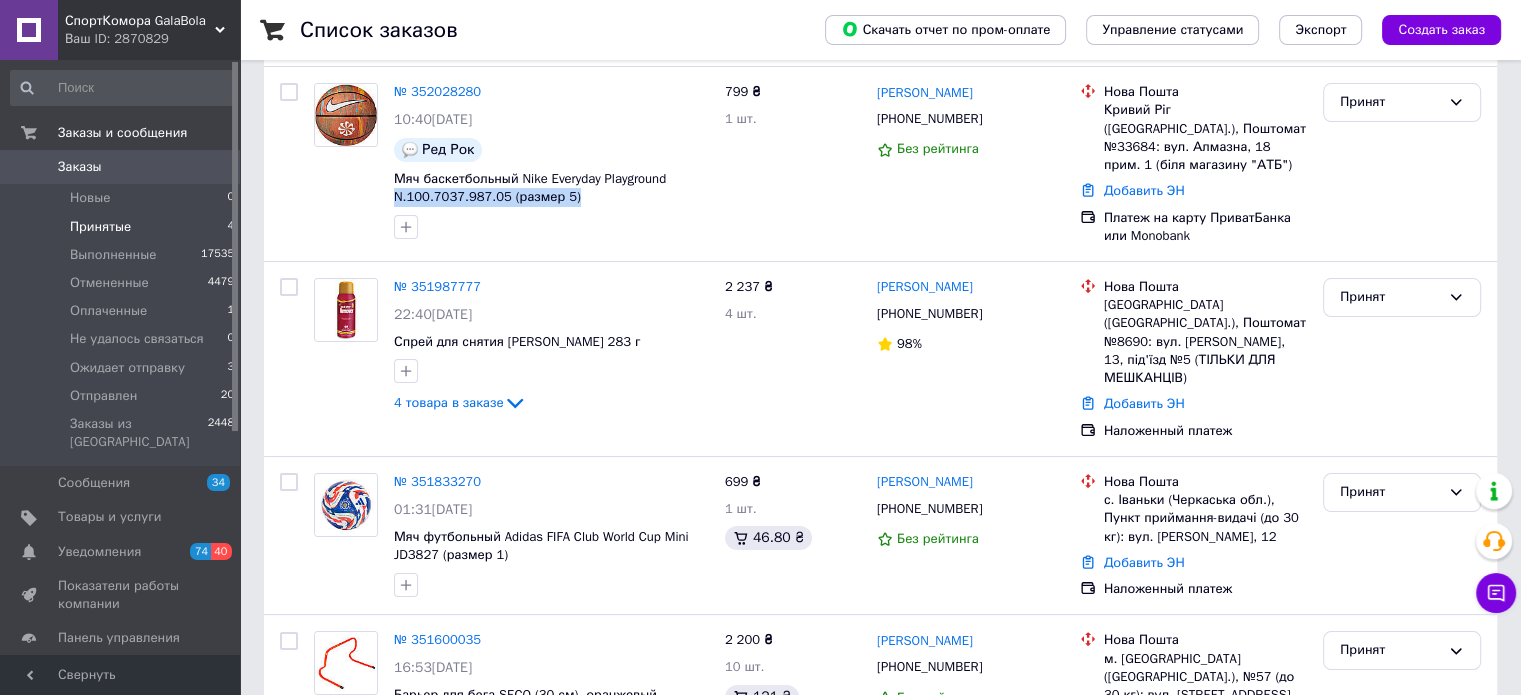scroll, scrollTop: 302, scrollLeft: 0, axis: vertical 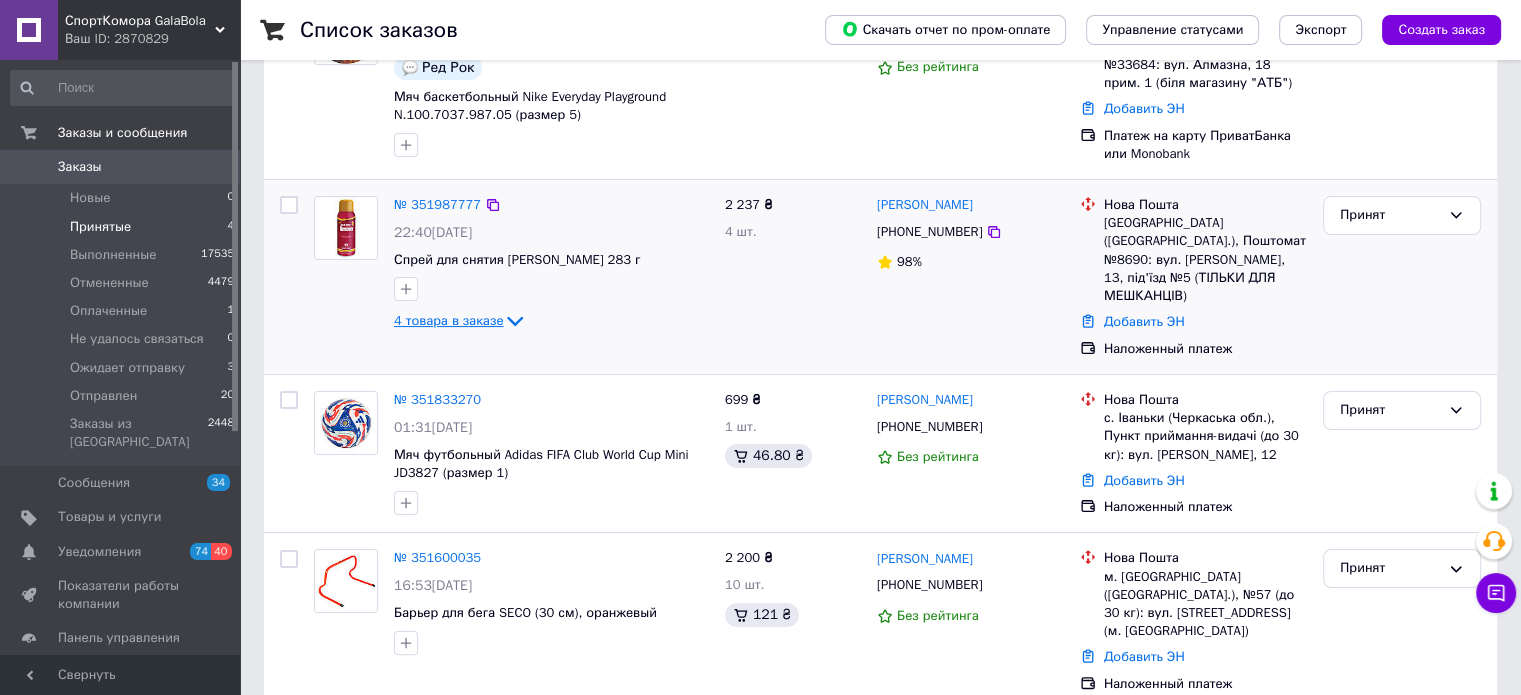 click 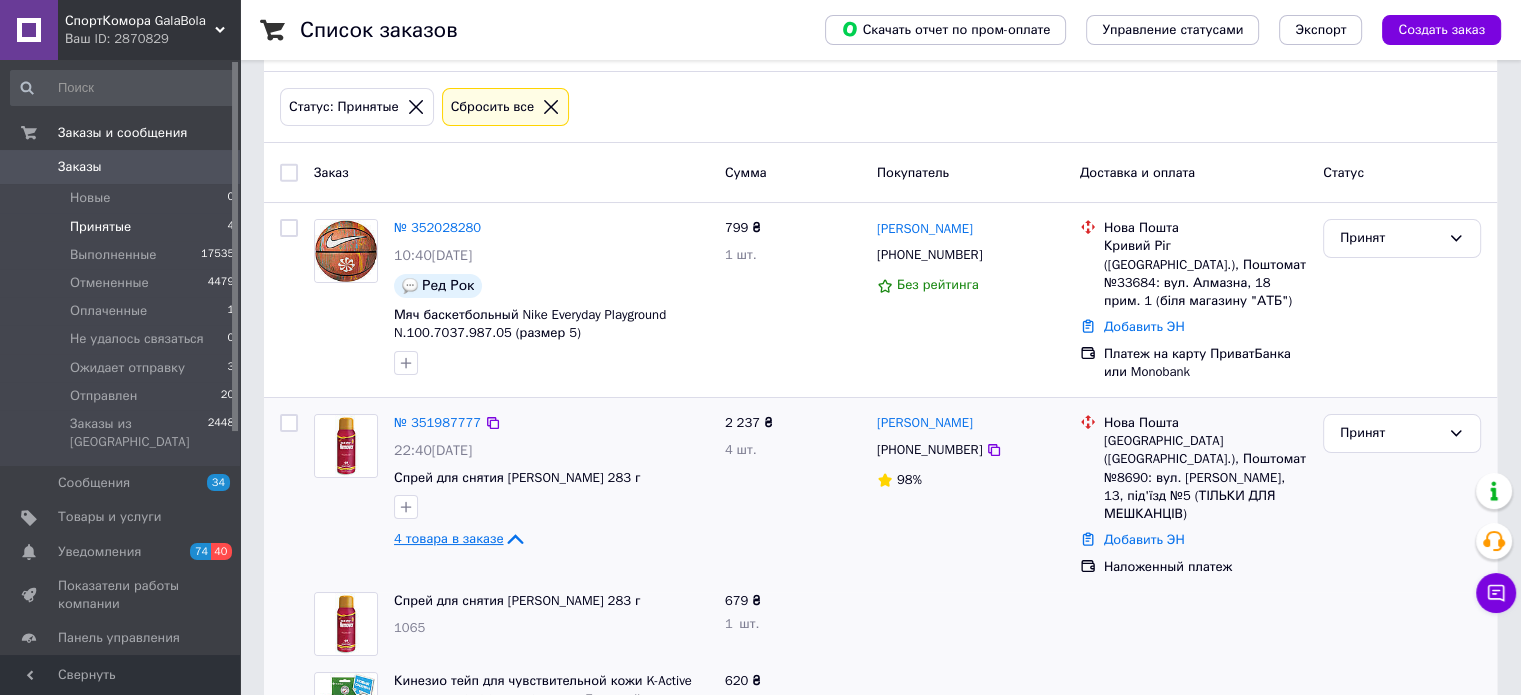 scroll, scrollTop: 53, scrollLeft: 0, axis: vertical 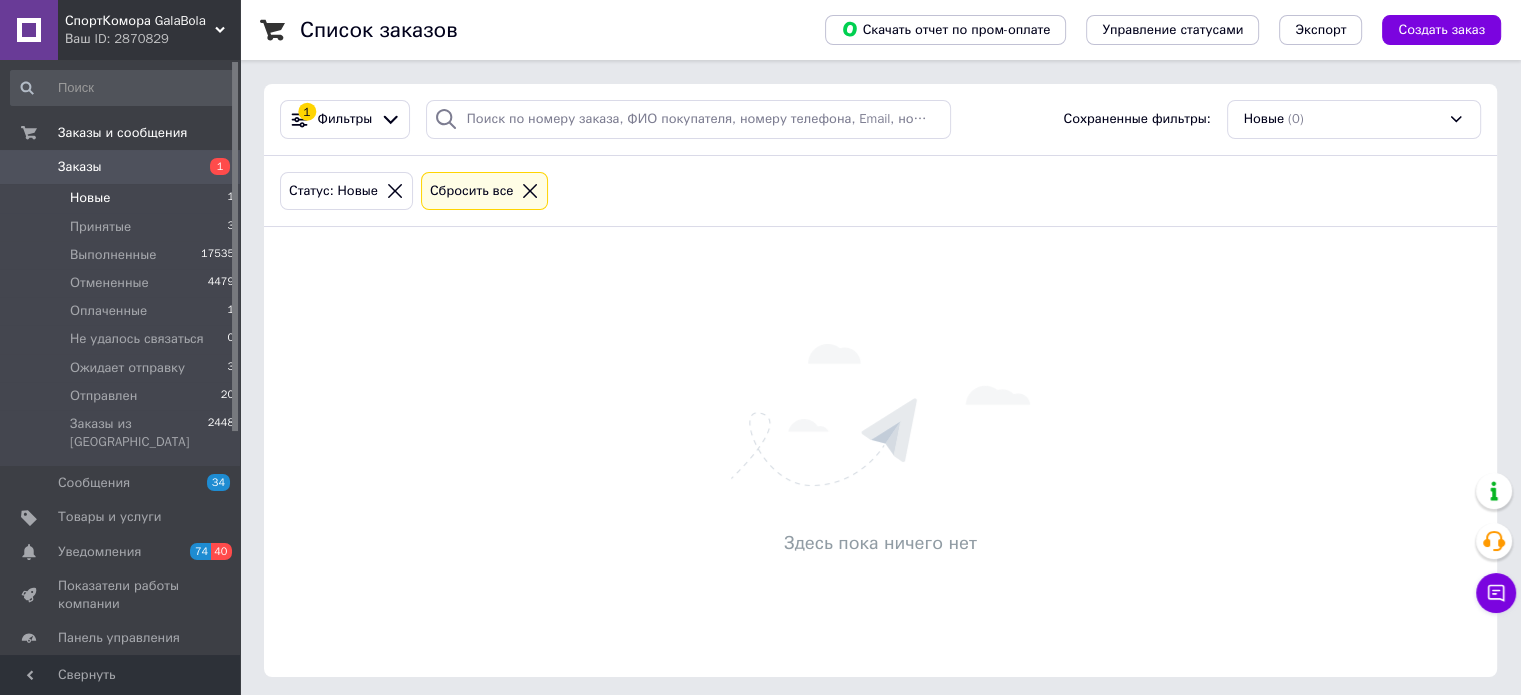click on "Новые" at bounding box center [90, 198] 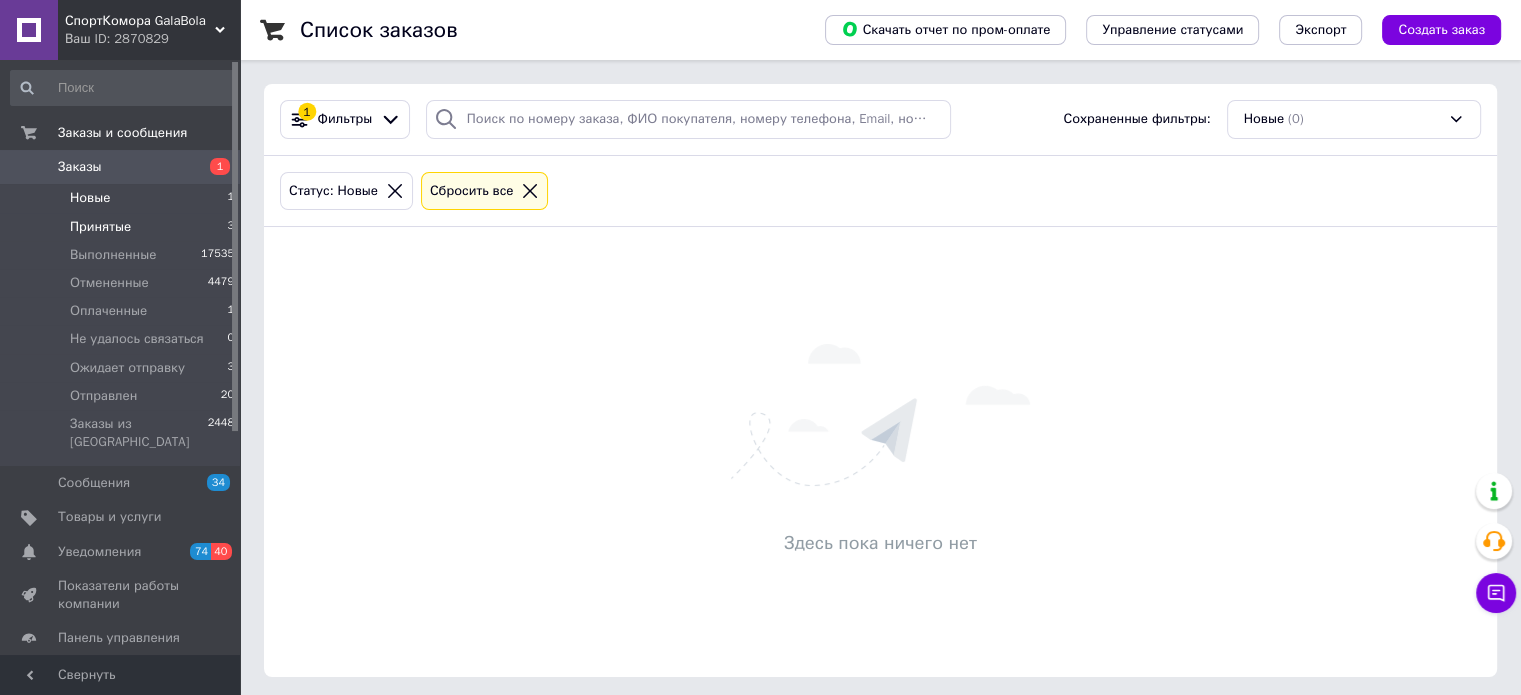 click on "Принятые" at bounding box center (100, 227) 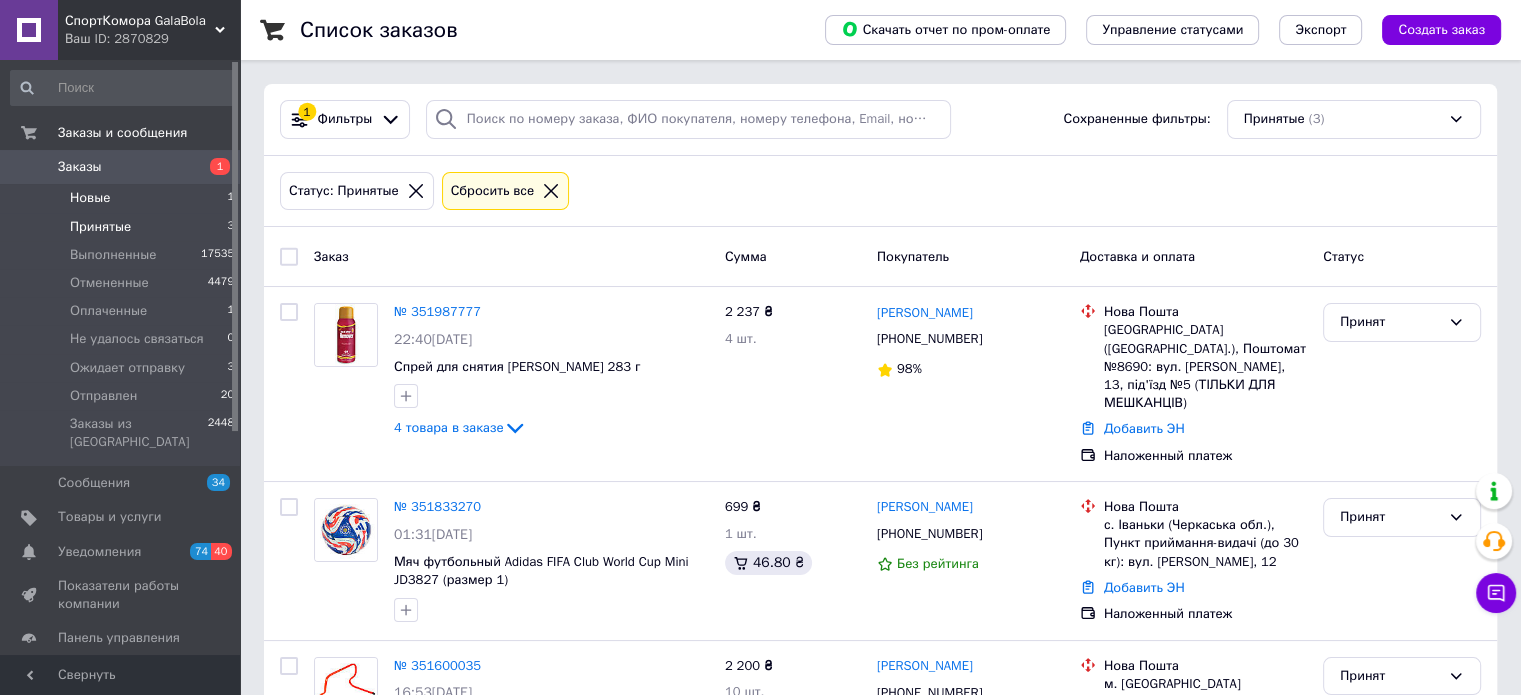 click on "Новые" at bounding box center [90, 198] 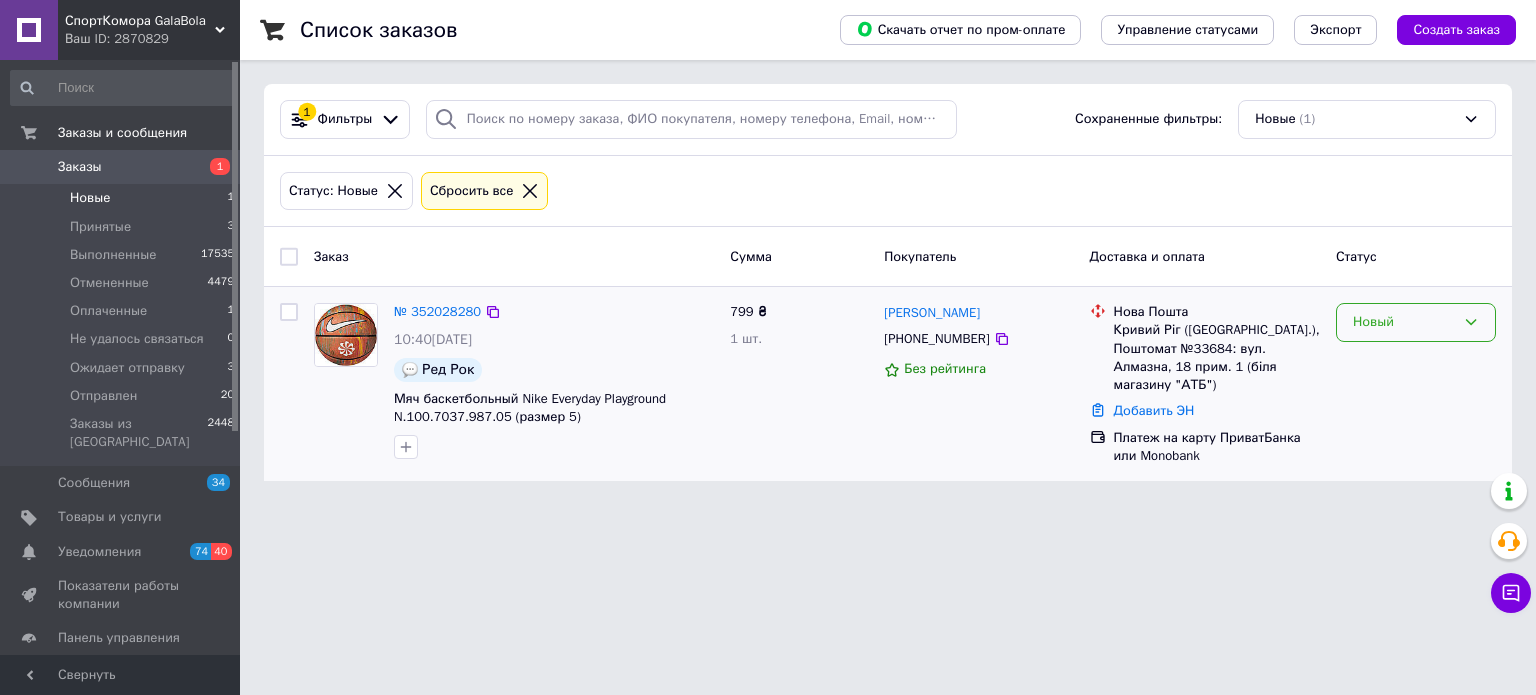 click on "Новый" at bounding box center (1404, 322) 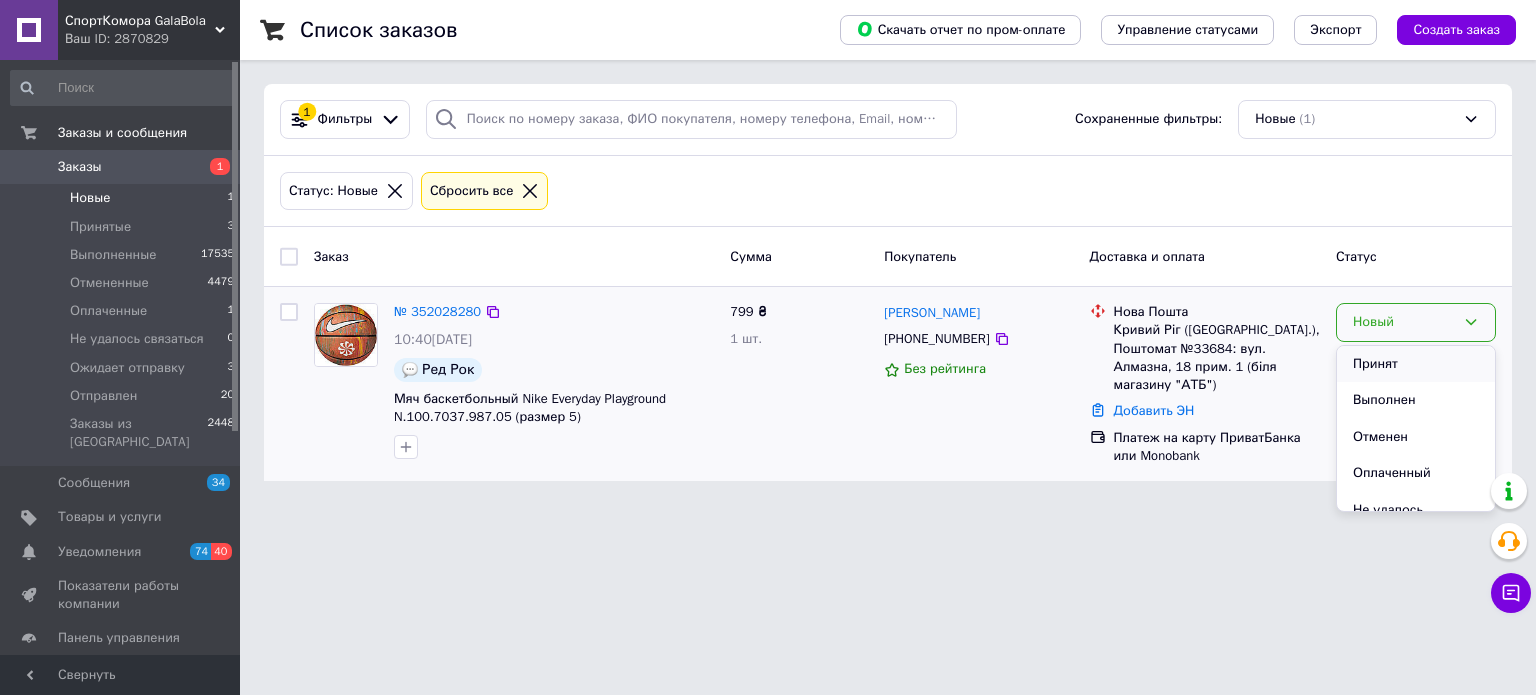 click on "Принят" at bounding box center [1416, 364] 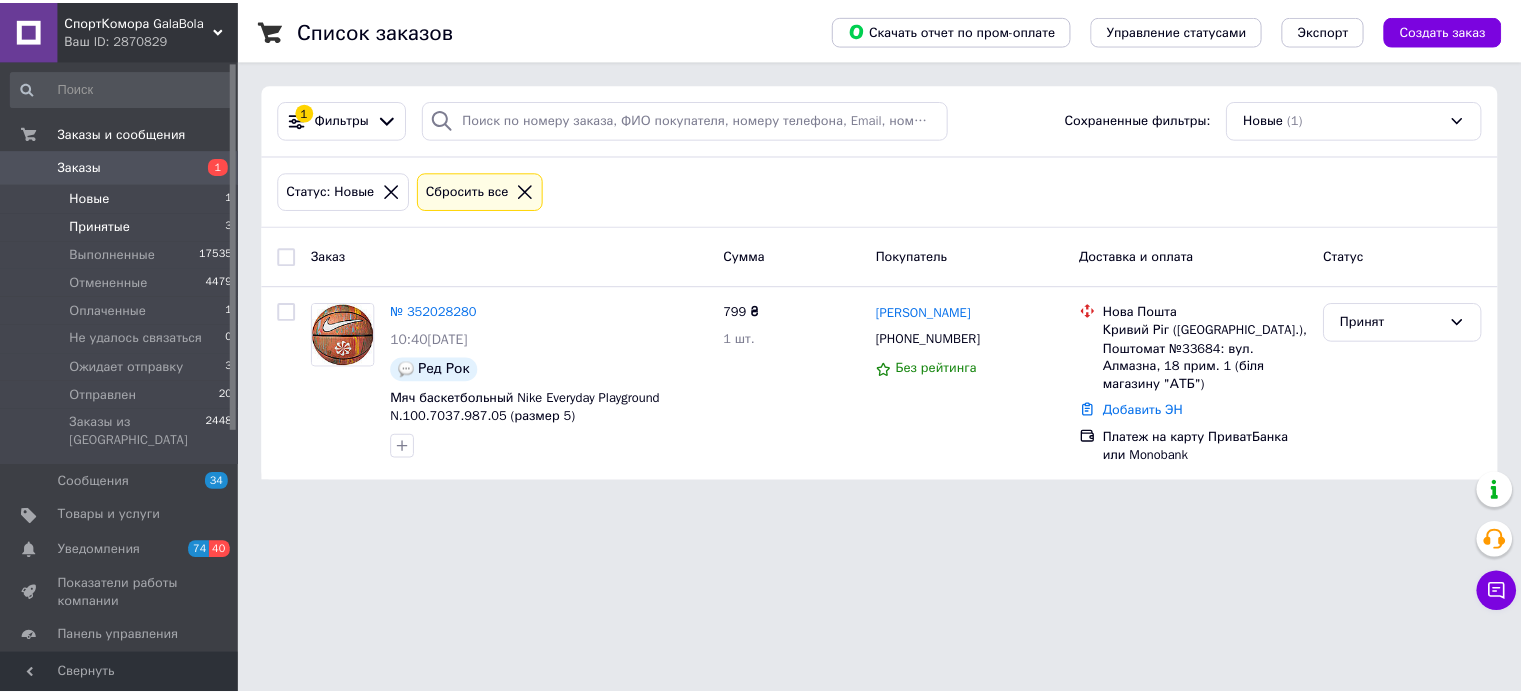 scroll, scrollTop: 0, scrollLeft: 0, axis: both 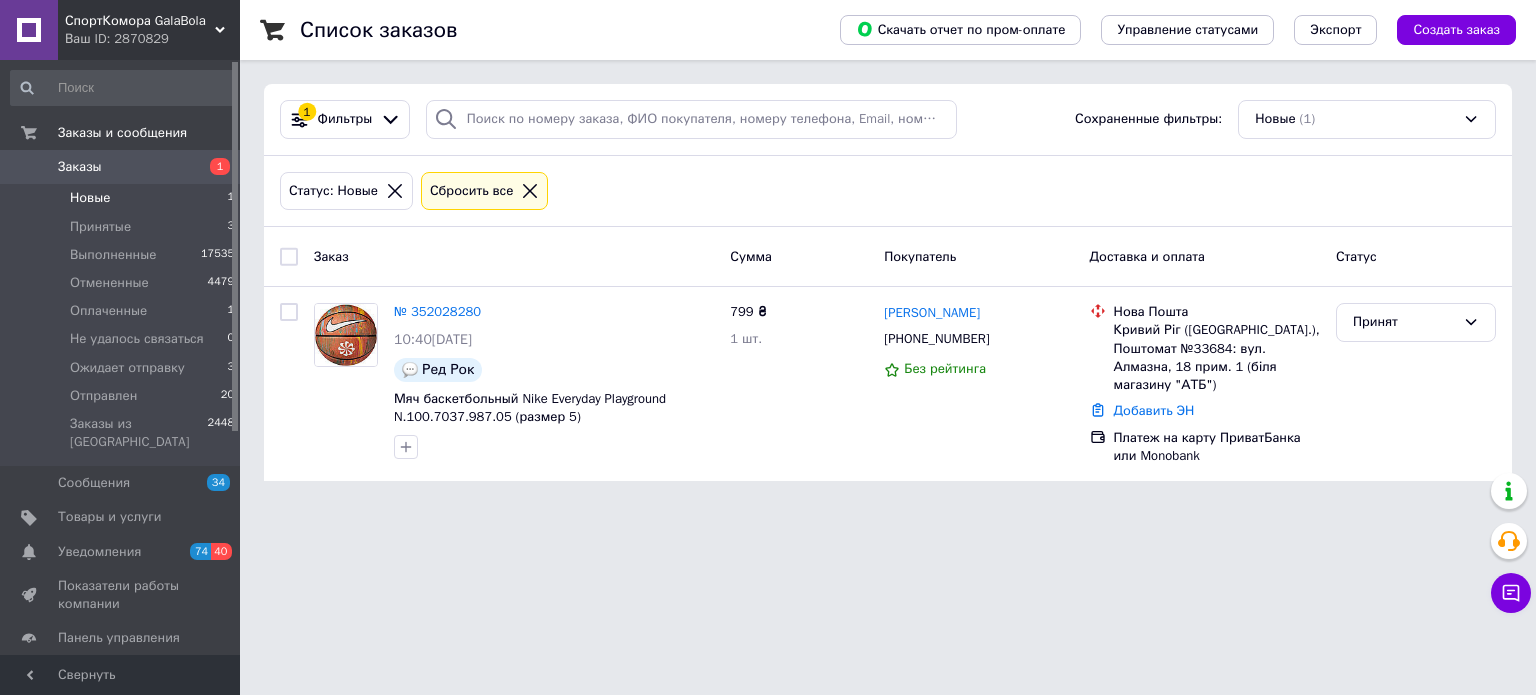 click on "Новые" at bounding box center [90, 198] 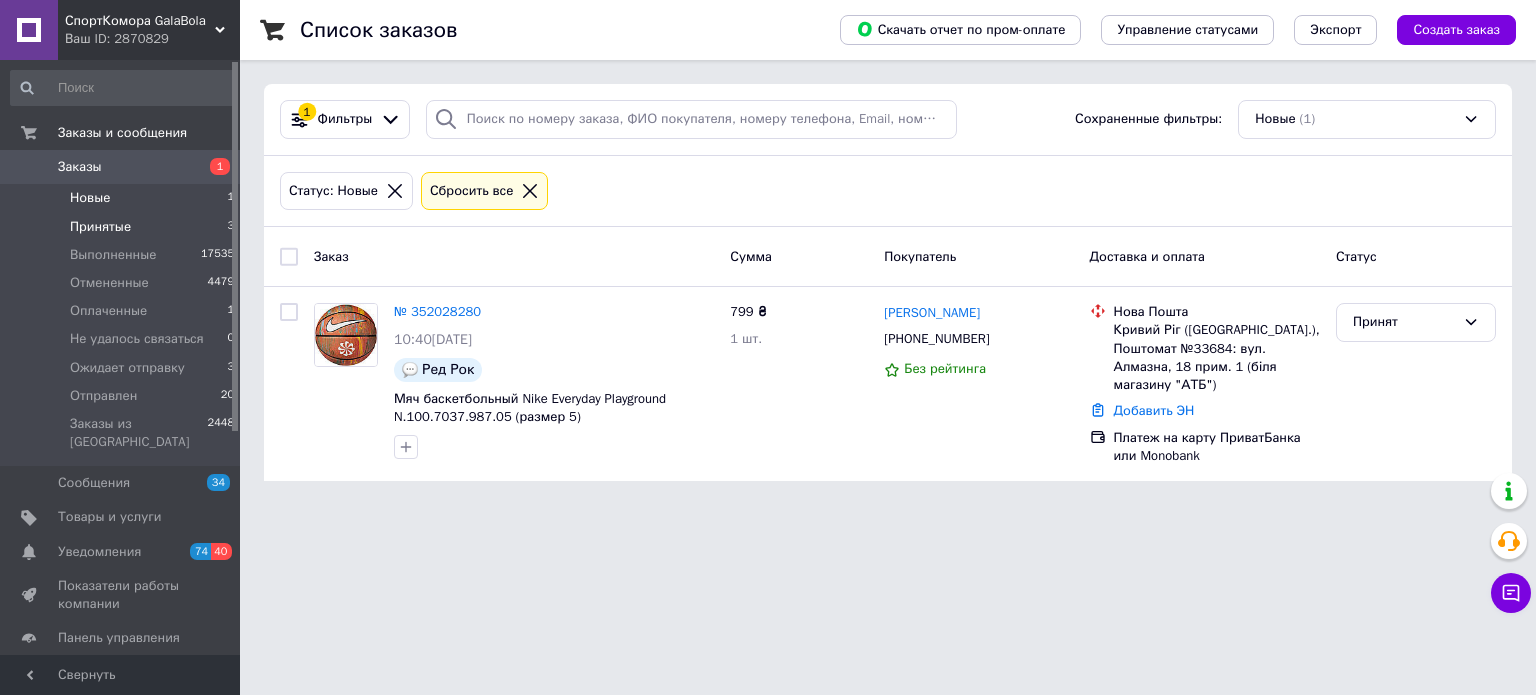 click on "Принятые" at bounding box center [100, 227] 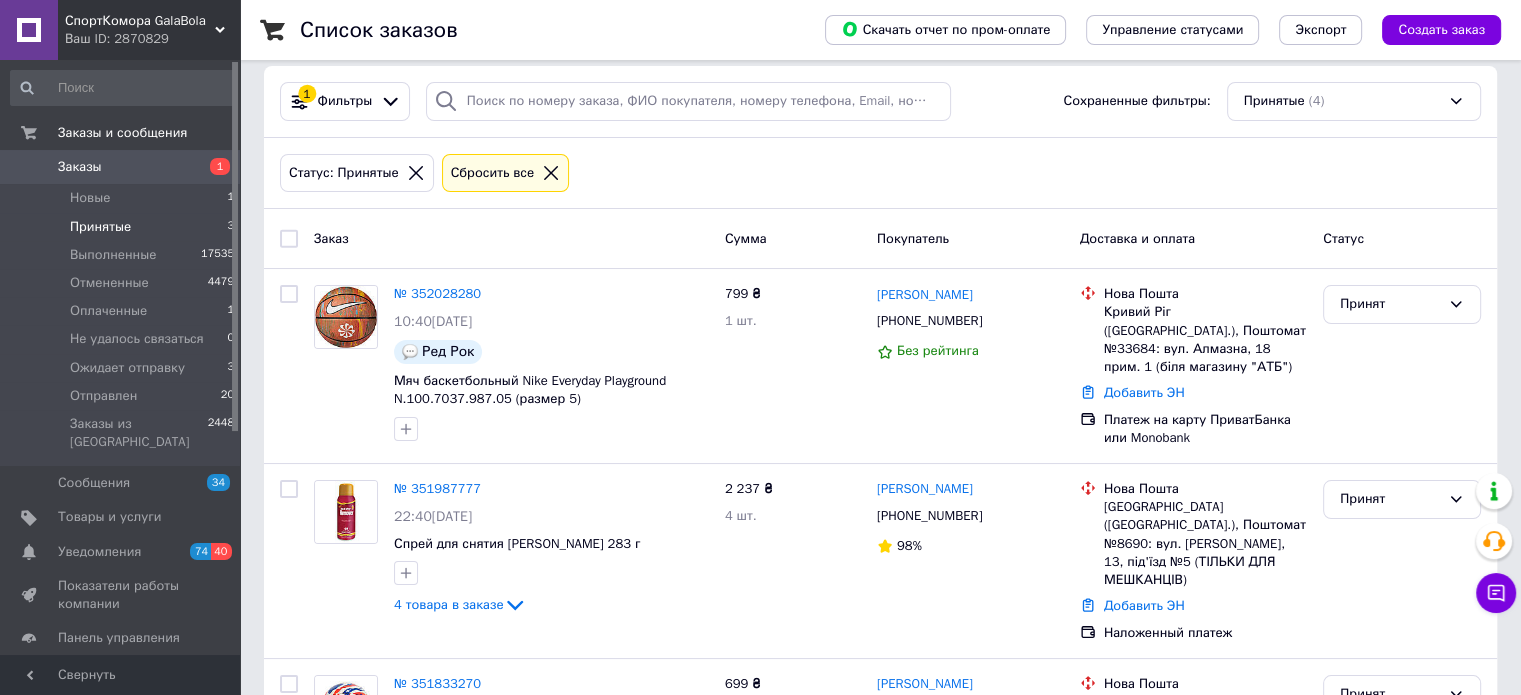 scroll, scrollTop: 0, scrollLeft: 0, axis: both 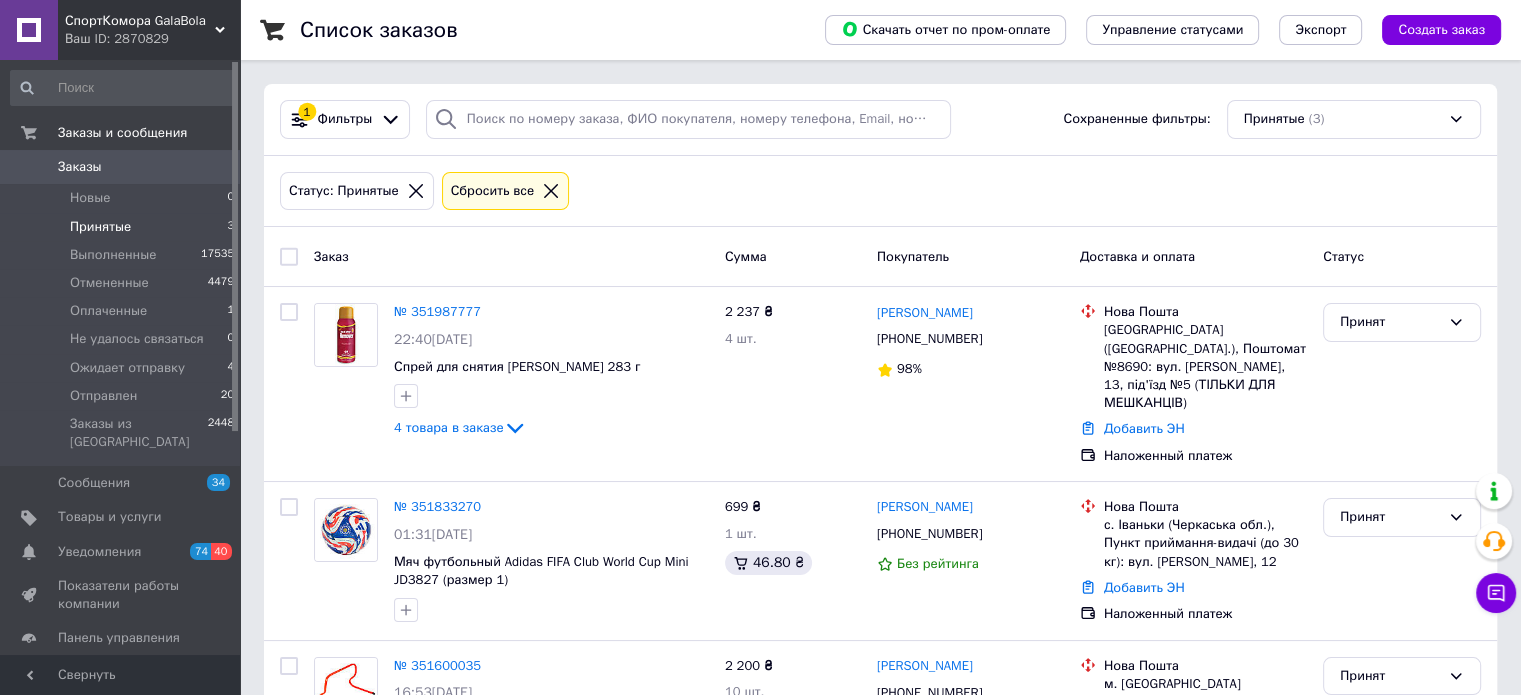 click on "Принятые" at bounding box center (100, 227) 